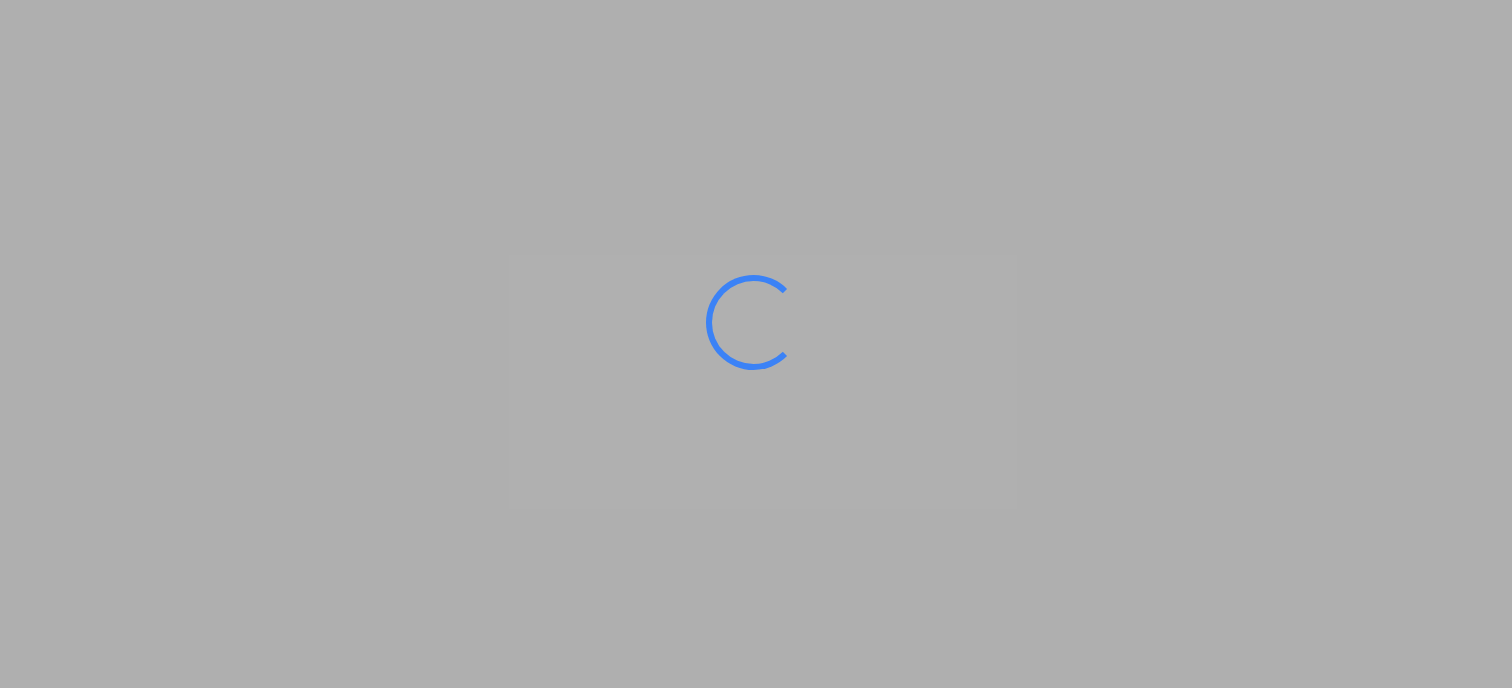 scroll, scrollTop: 0, scrollLeft: 0, axis: both 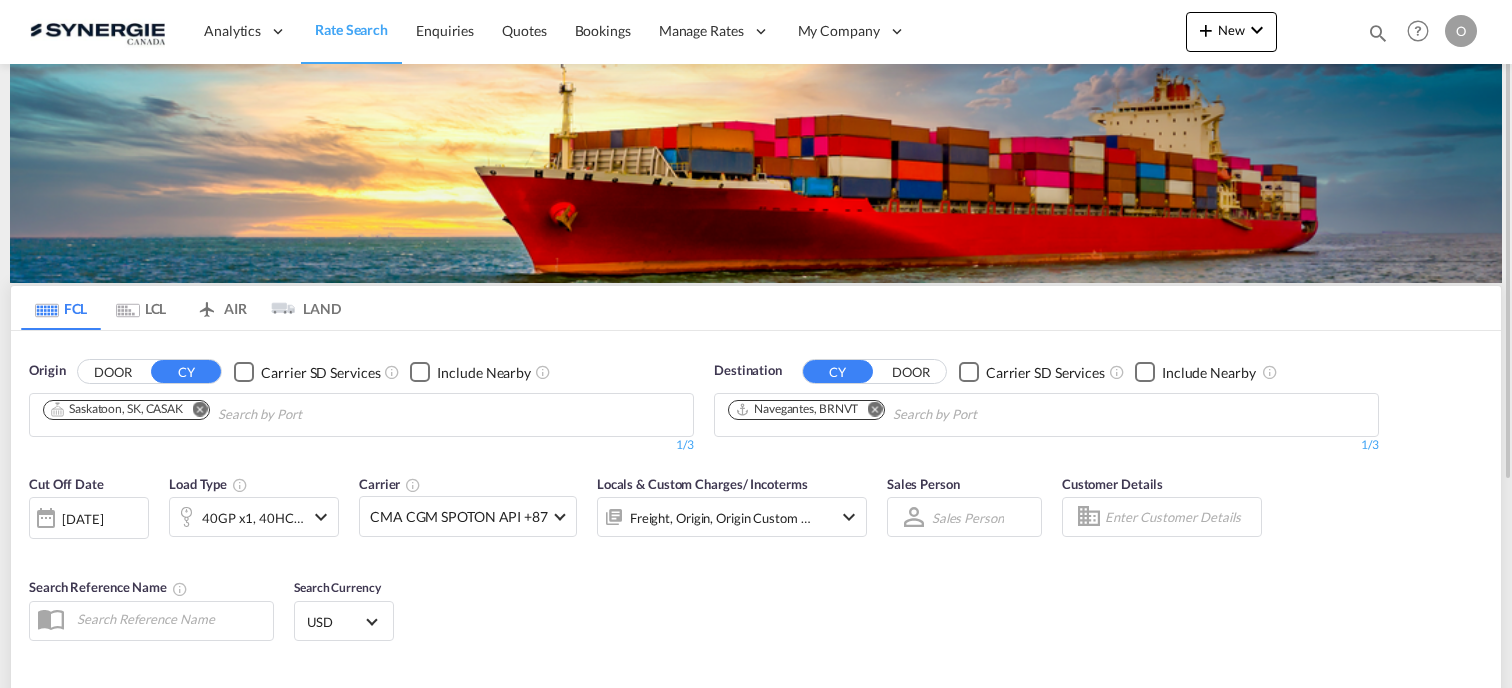 click at bounding box center (1378, 33) 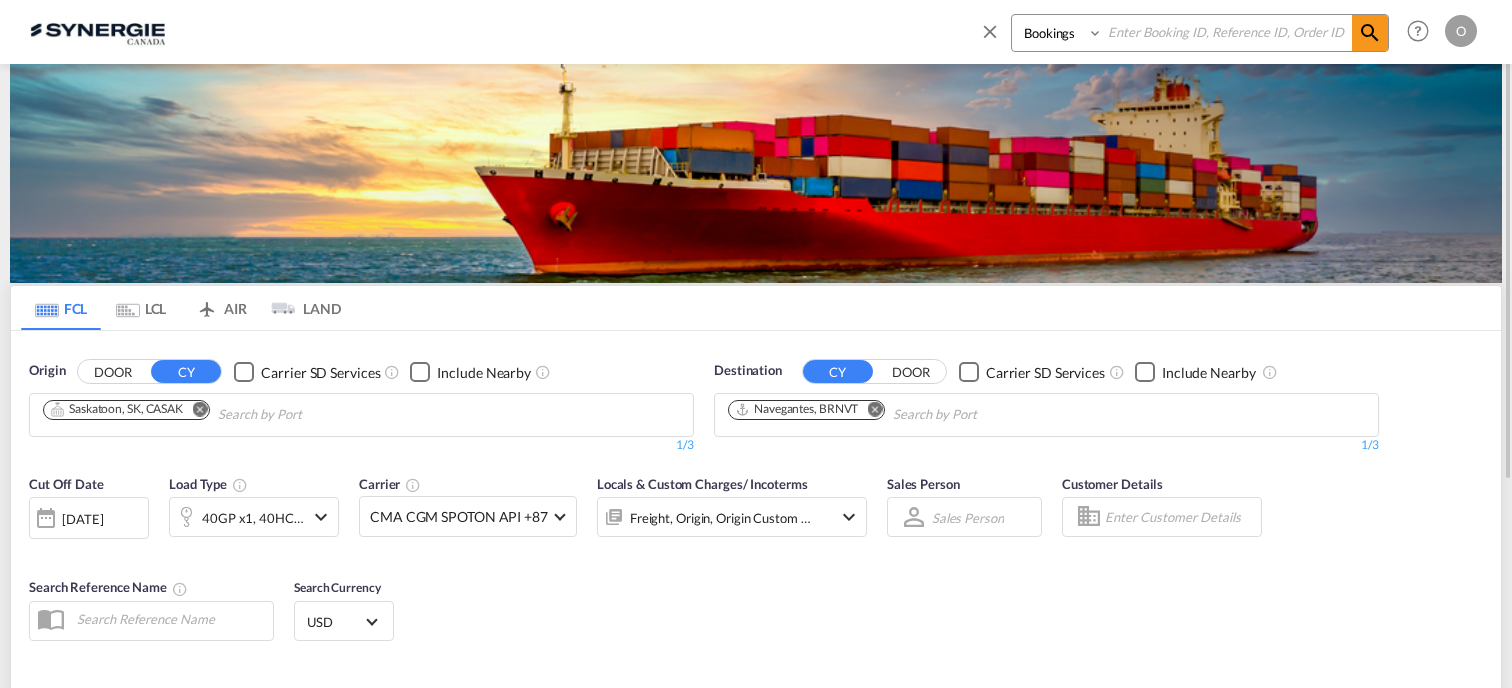 paste on "SYC000013028" 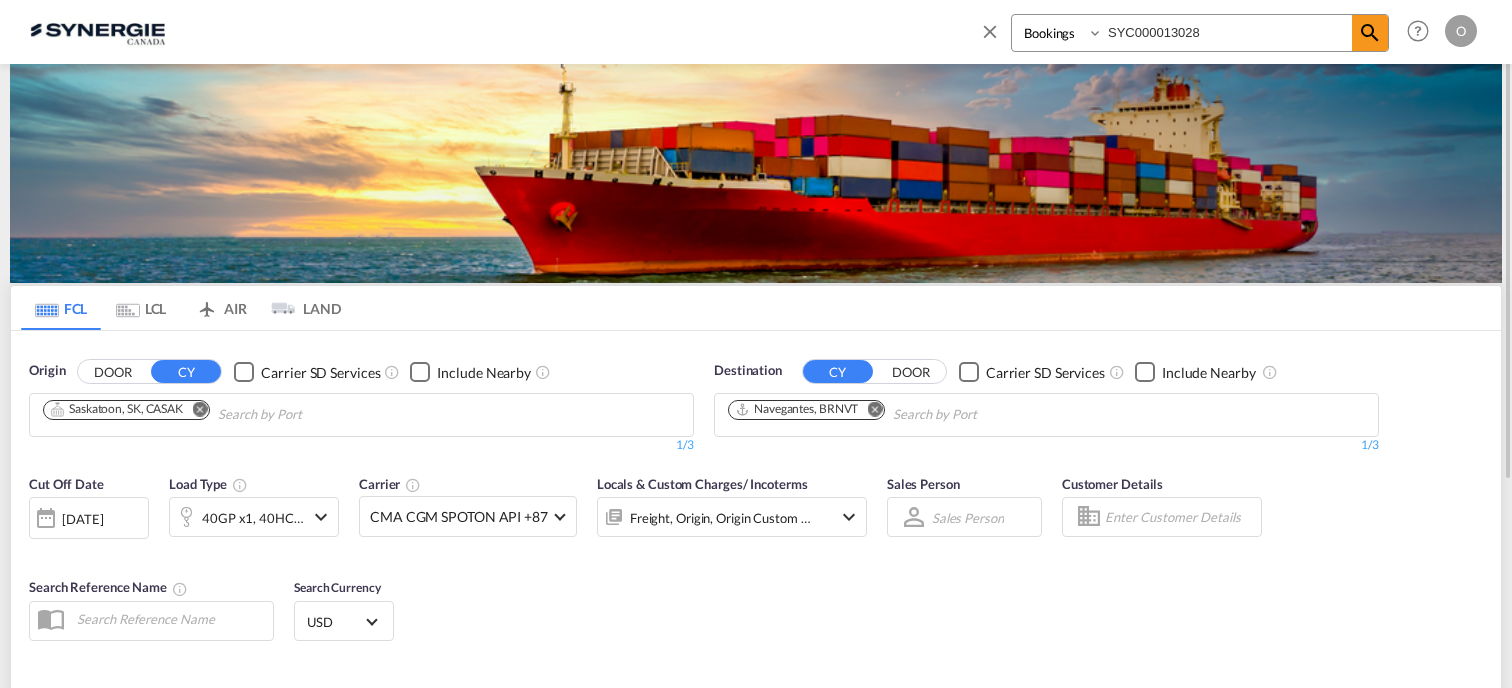 type on "SYC000013028" 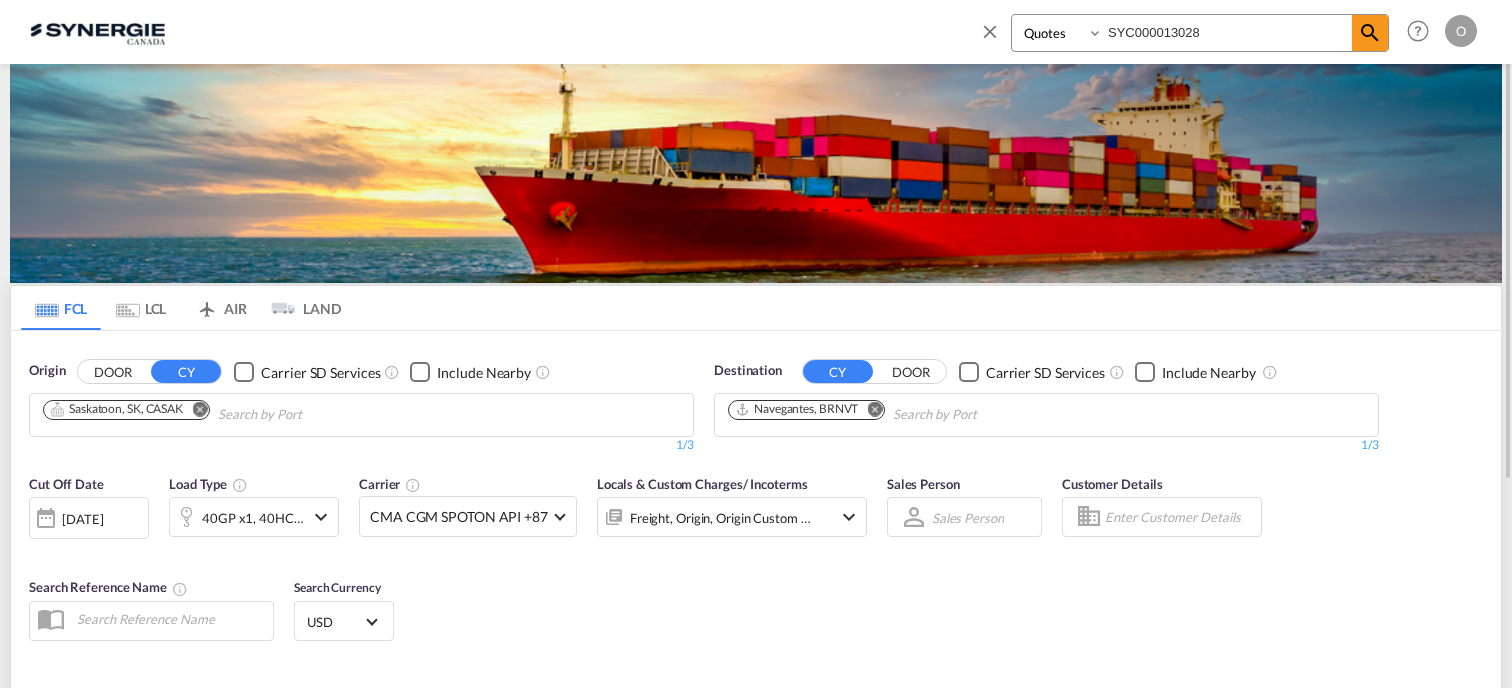 click on "Bookings Quotes Enquiries" at bounding box center (1059, 33) 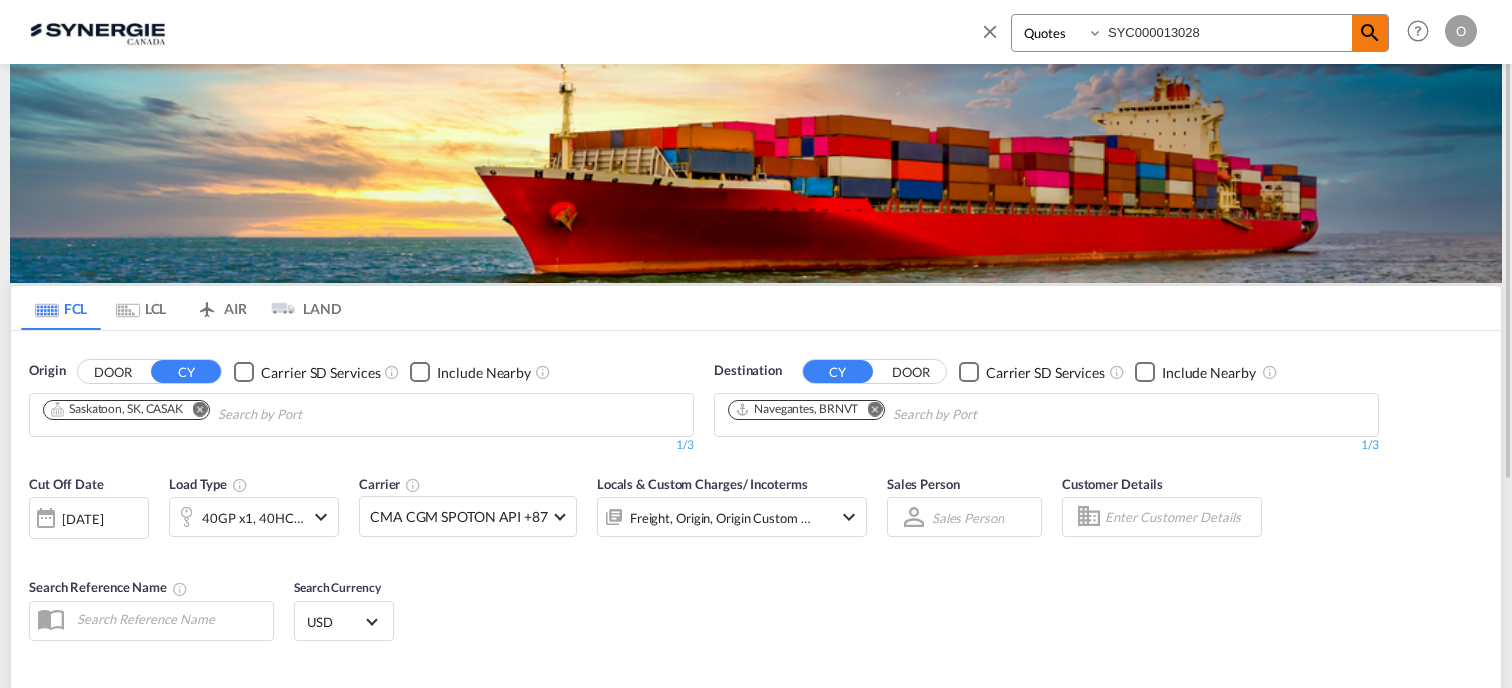 click at bounding box center (1370, 33) 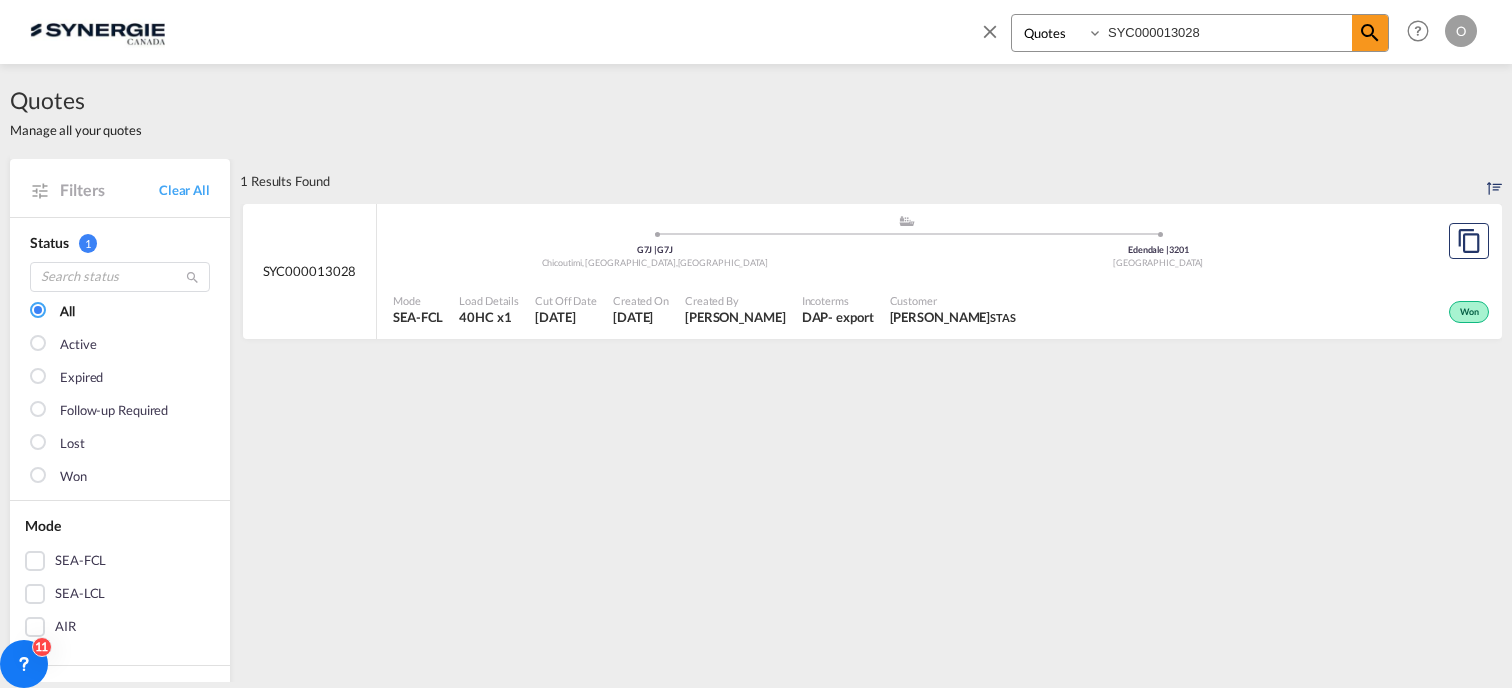click on "7 Jul 2025" at bounding box center (566, 317) 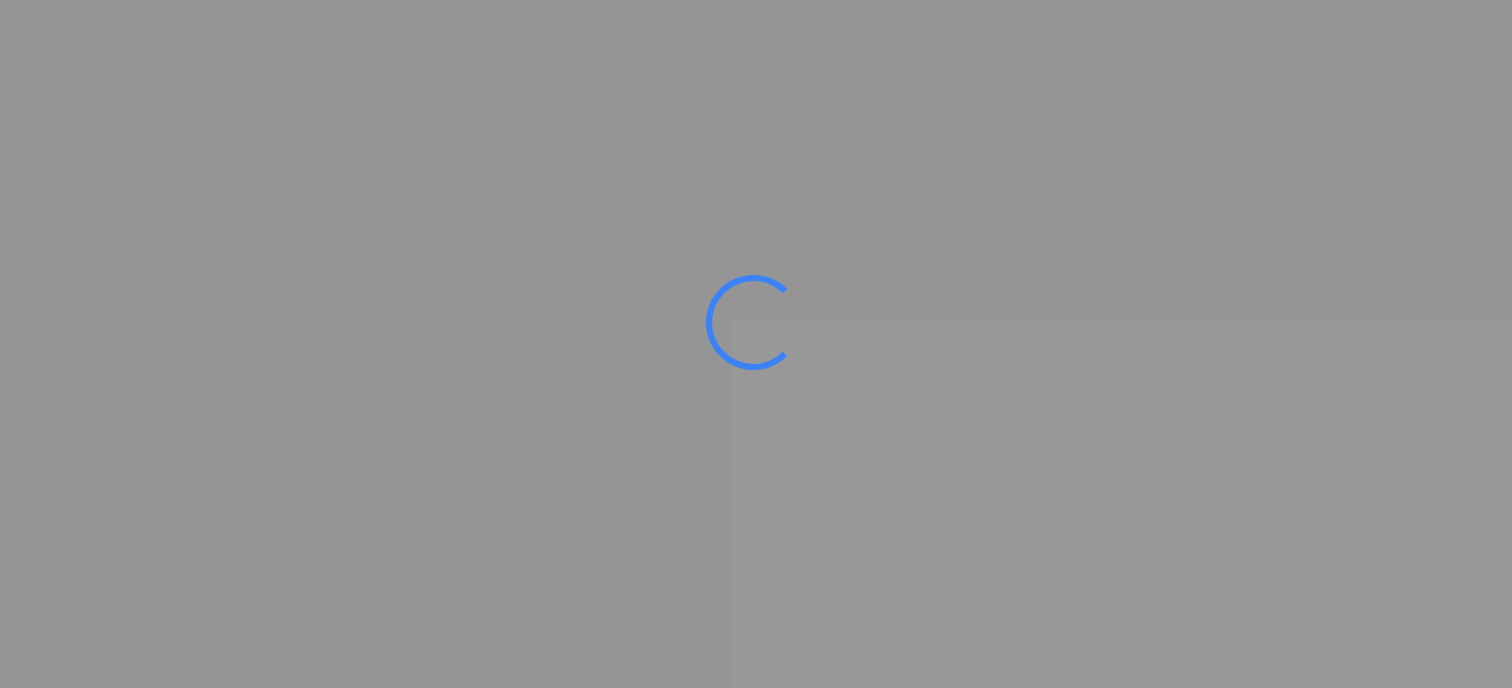 scroll, scrollTop: 0, scrollLeft: 0, axis: both 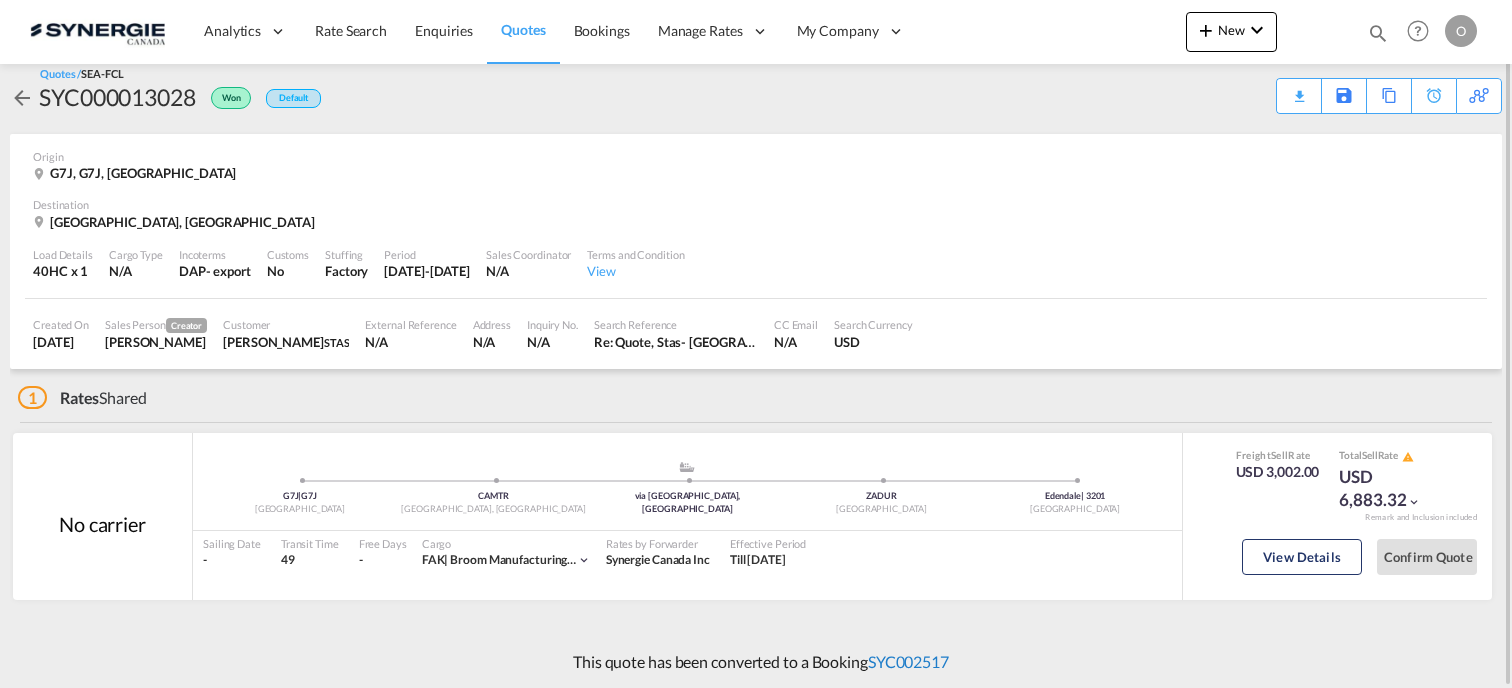 click on "SYC002517" at bounding box center (908, 661) 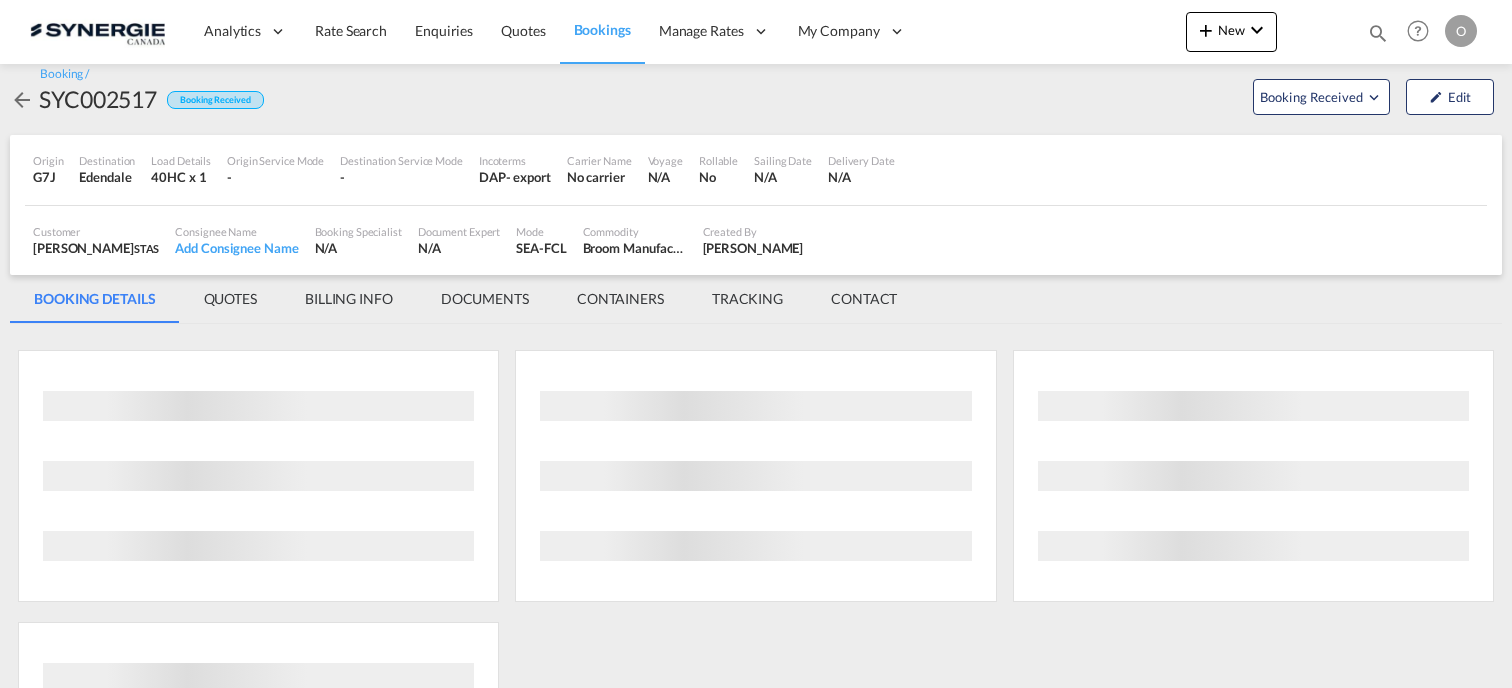scroll, scrollTop: 1084, scrollLeft: 0, axis: vertical 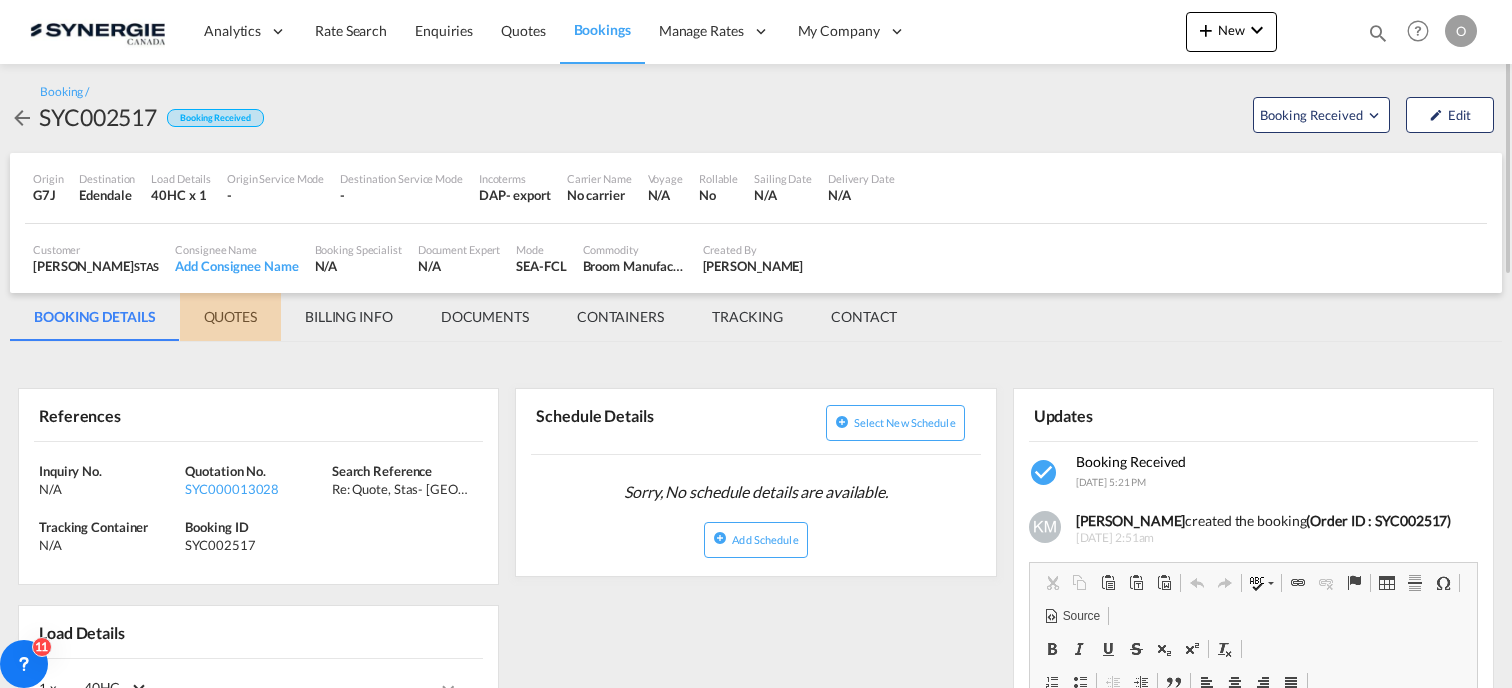 click on "QUOTES" at bounding box center [230, 317] 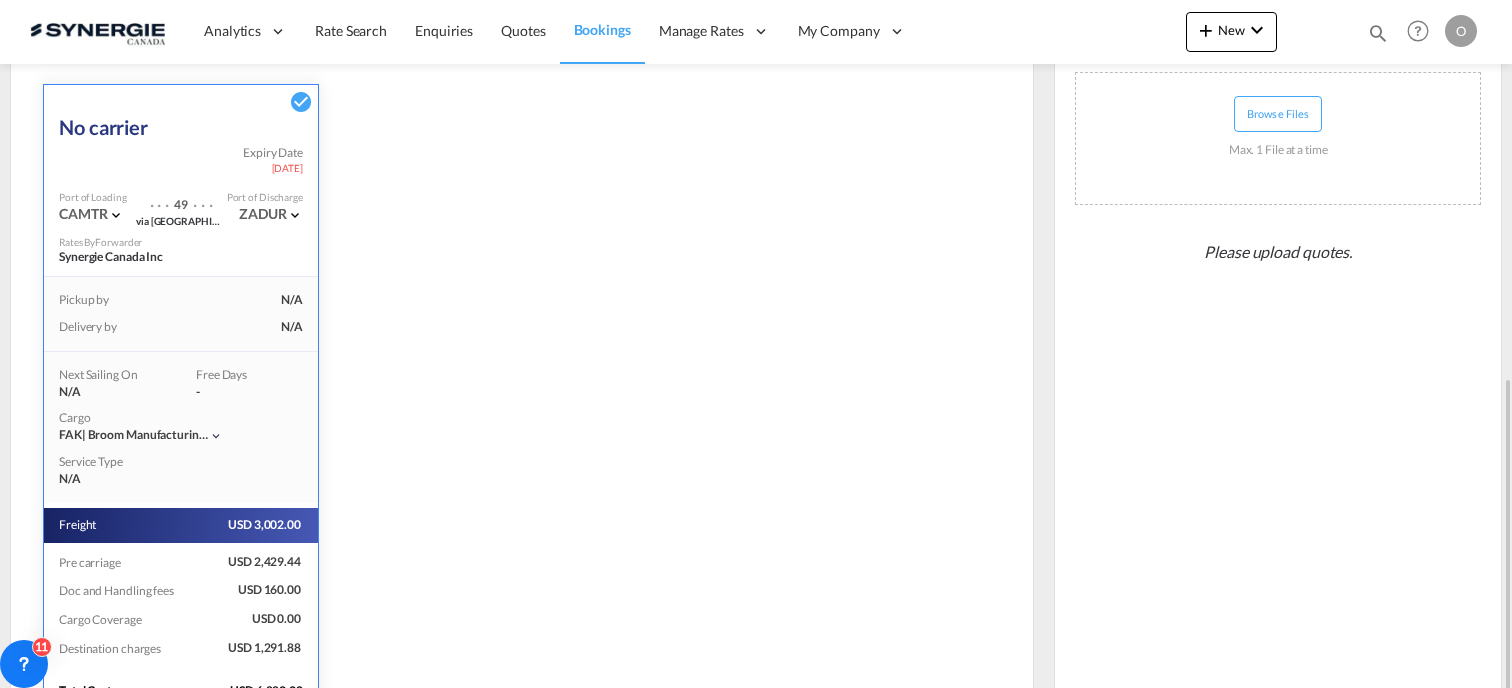 scroll, scrollTop: 547, scrollLeft: 0, axis: vertical 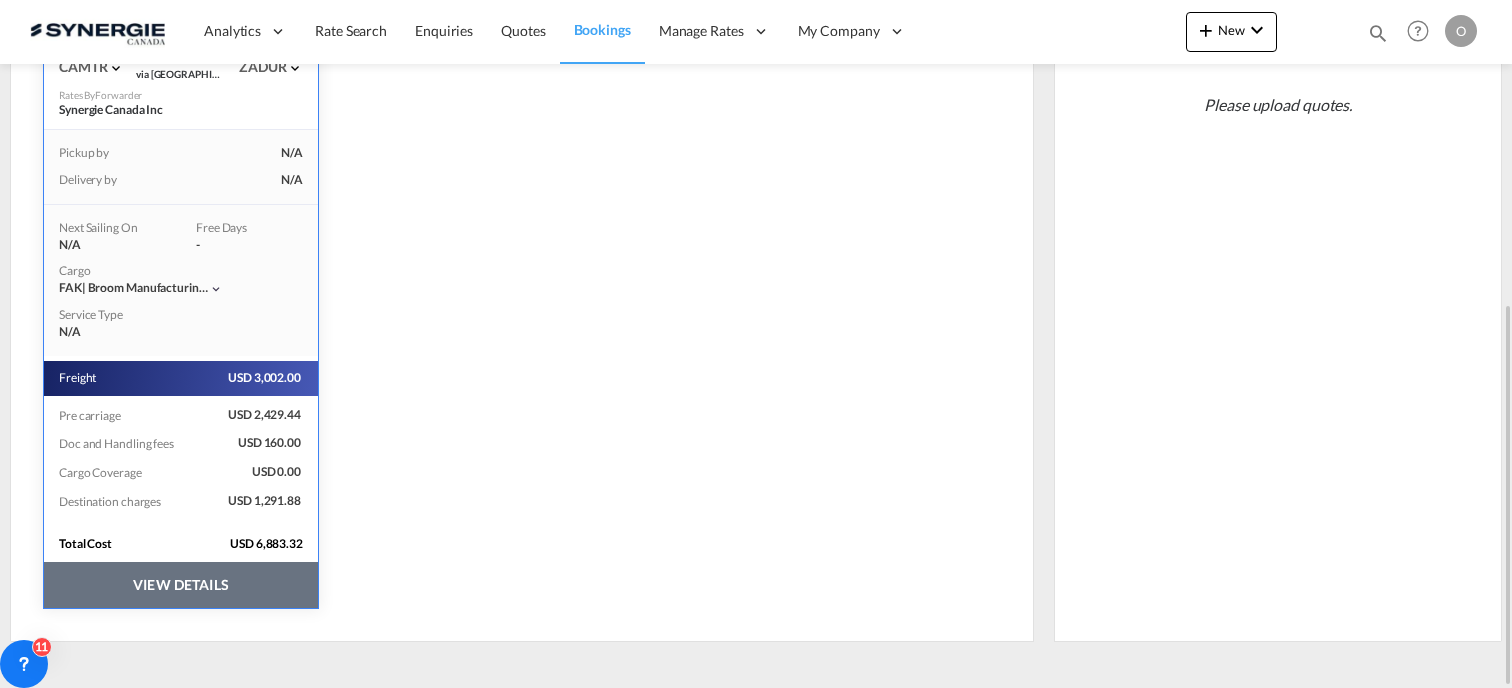 click on "VIEW DETAILS" at bounding box center (181, 585) 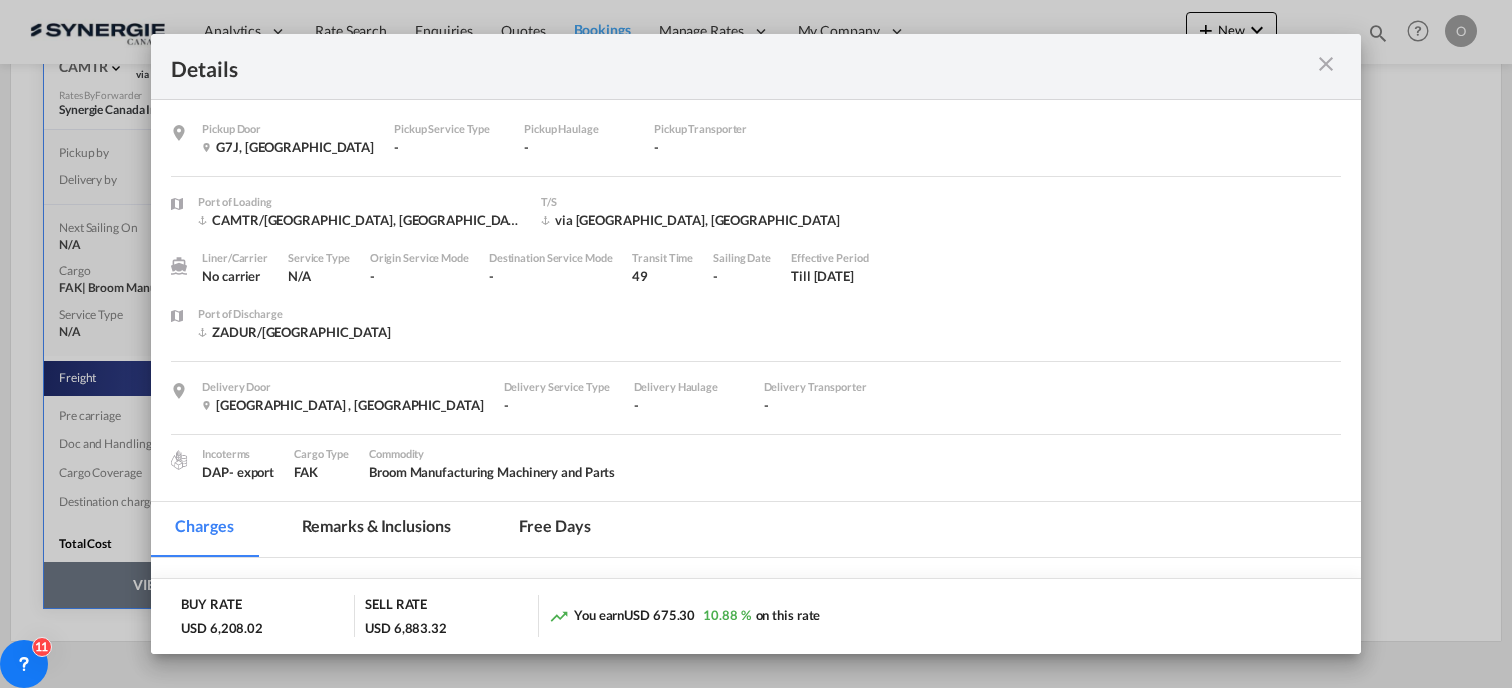 click on "Remarks & Inclusions" at bounding box center [376, 529] 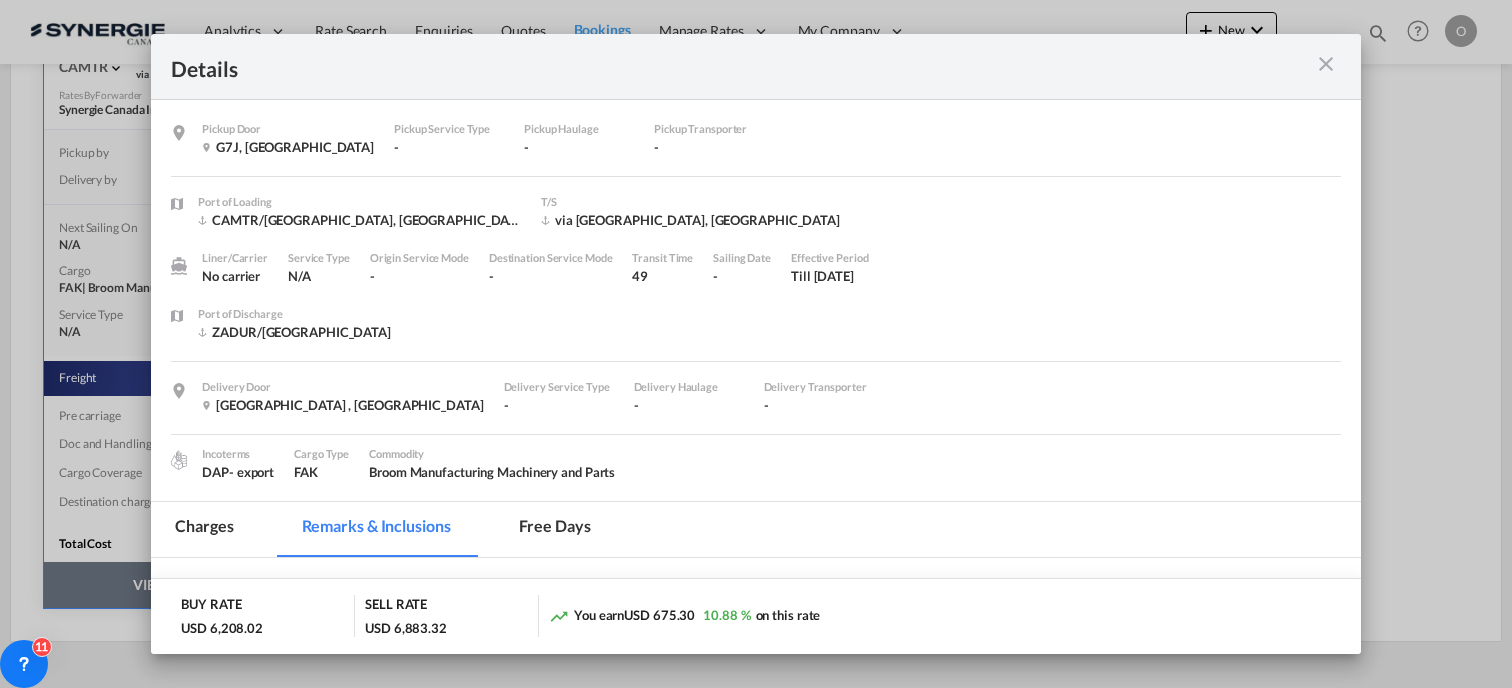 scroll, scrollTop: 0, scrollLeft: 0, axis: both 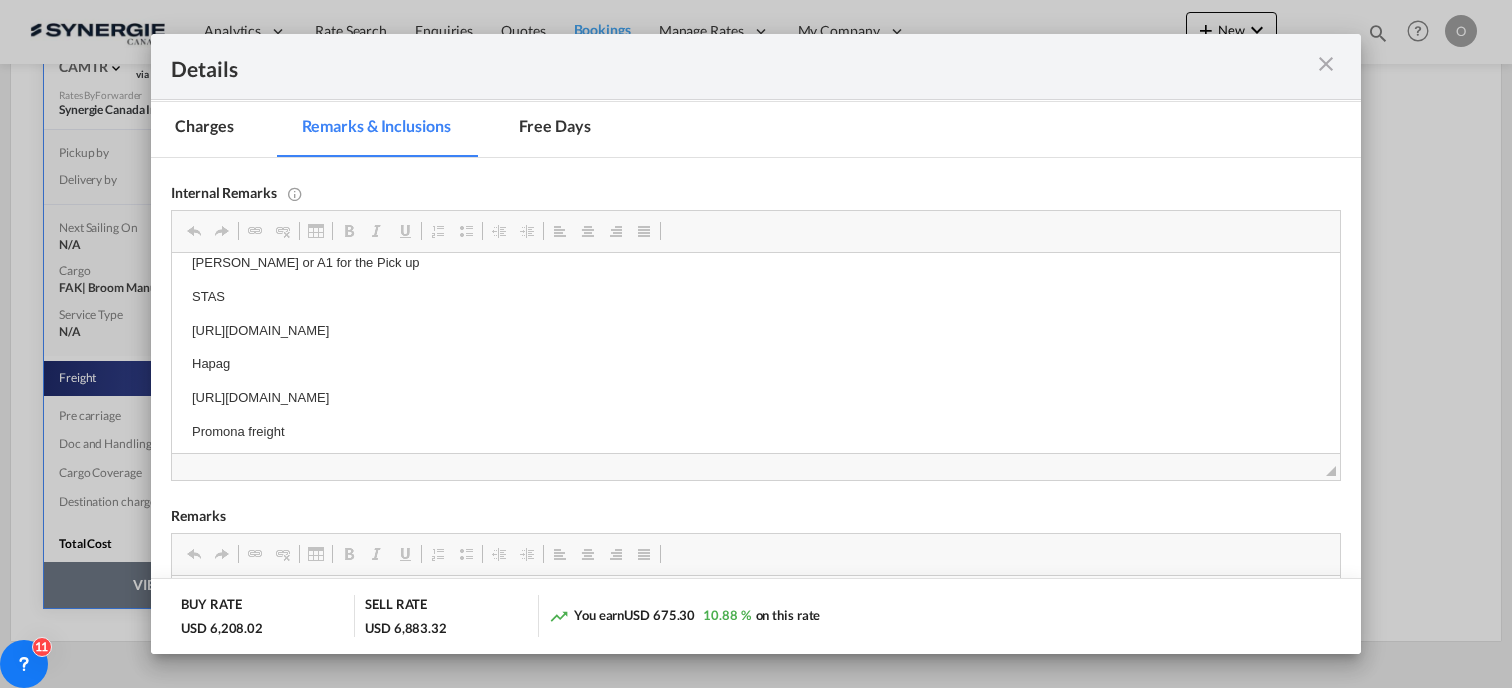drag, startPoint x: 188, startPoint y: 356, endPoint x: 692, endPoint y: 332, distance: 504.5711 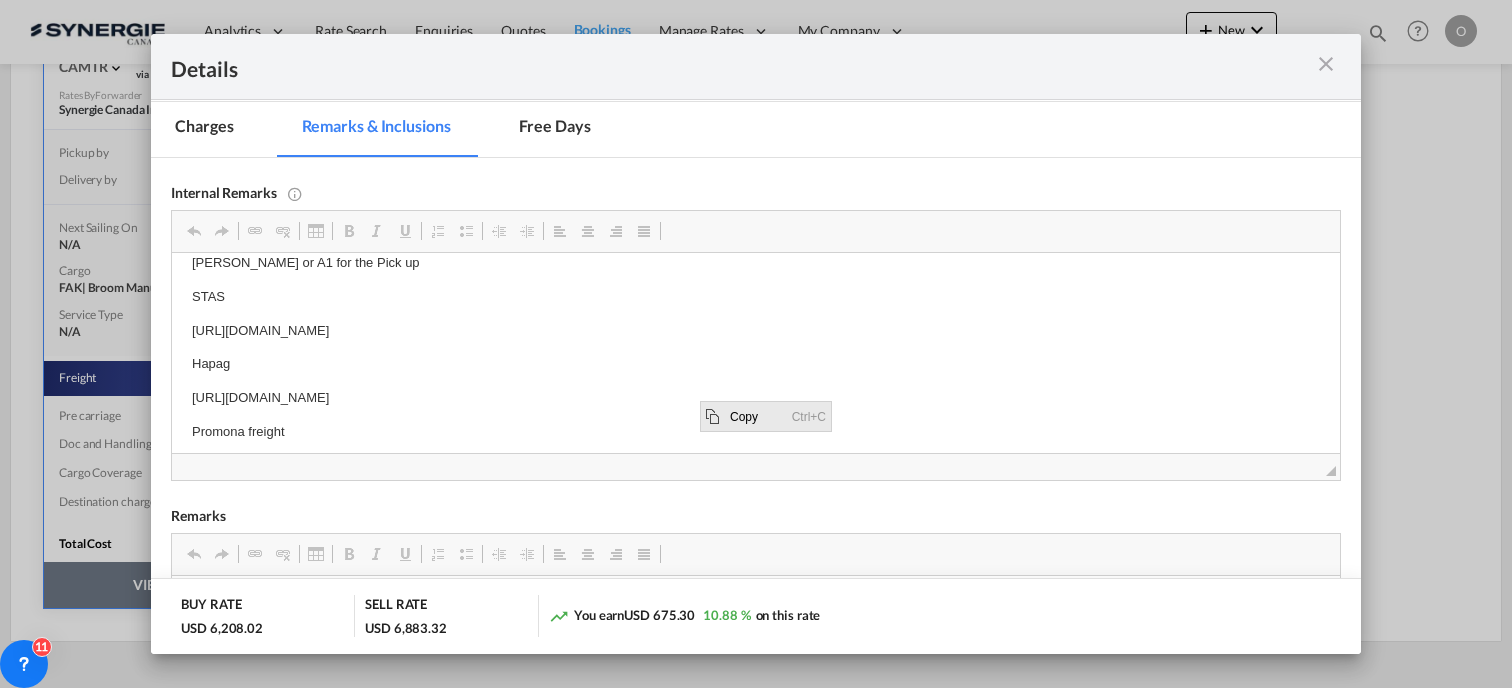 scroll, scrollTop: 0, scrollLeft: 0, axis: both 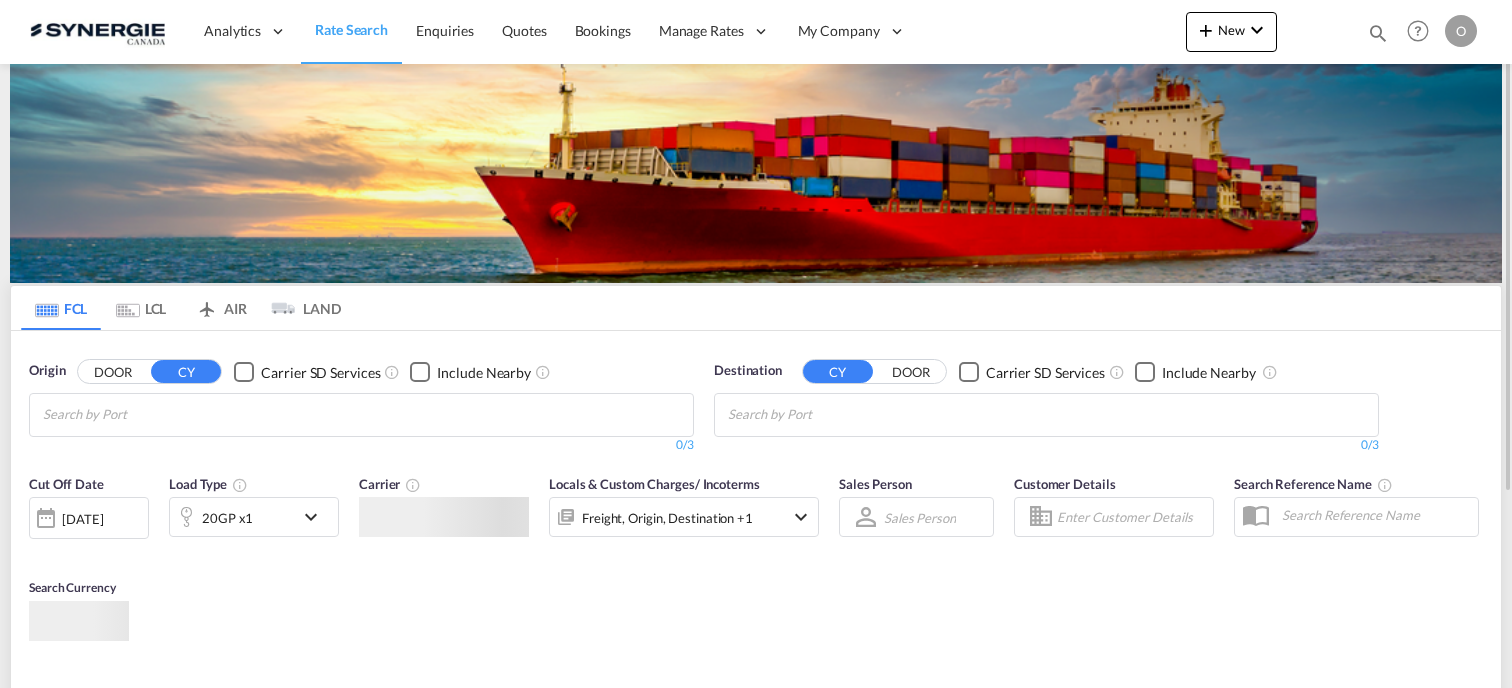 click at bounding box center [1378, 33] 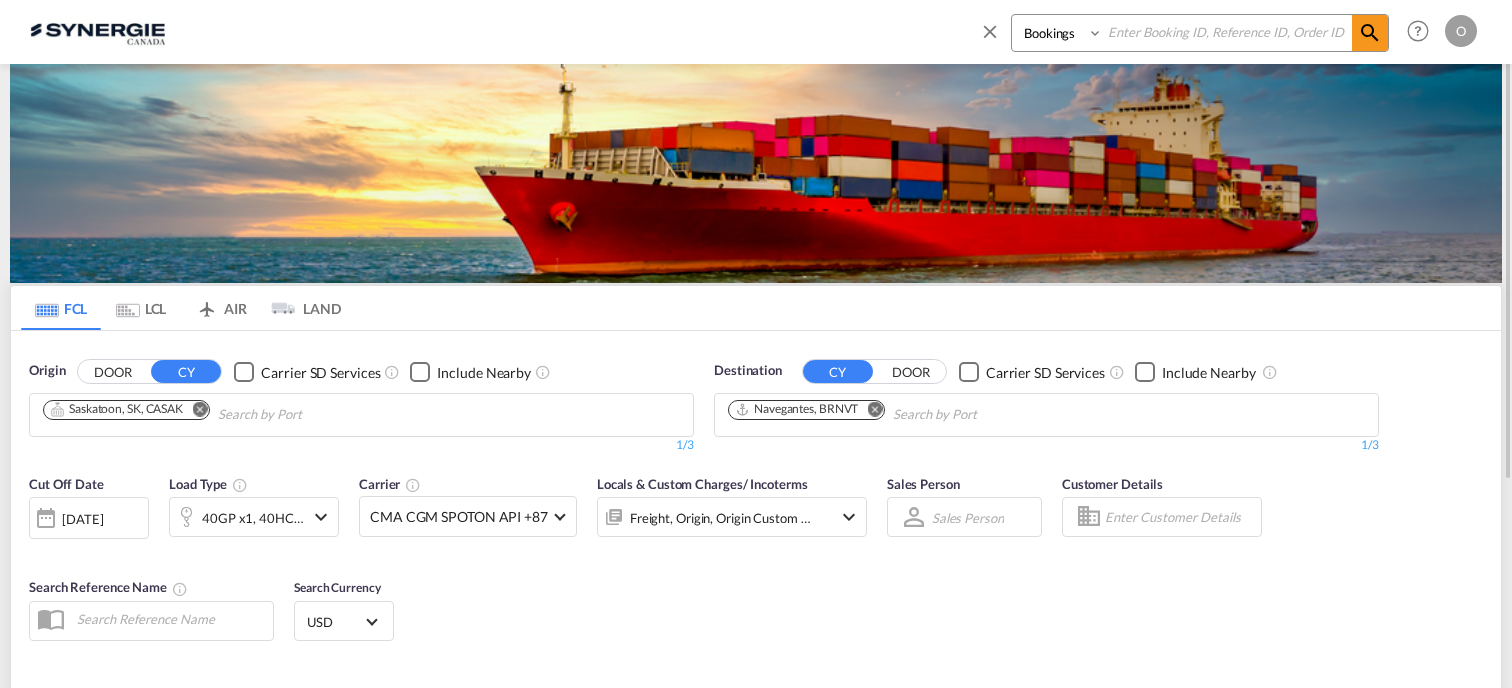 paste on "SYC000013142." 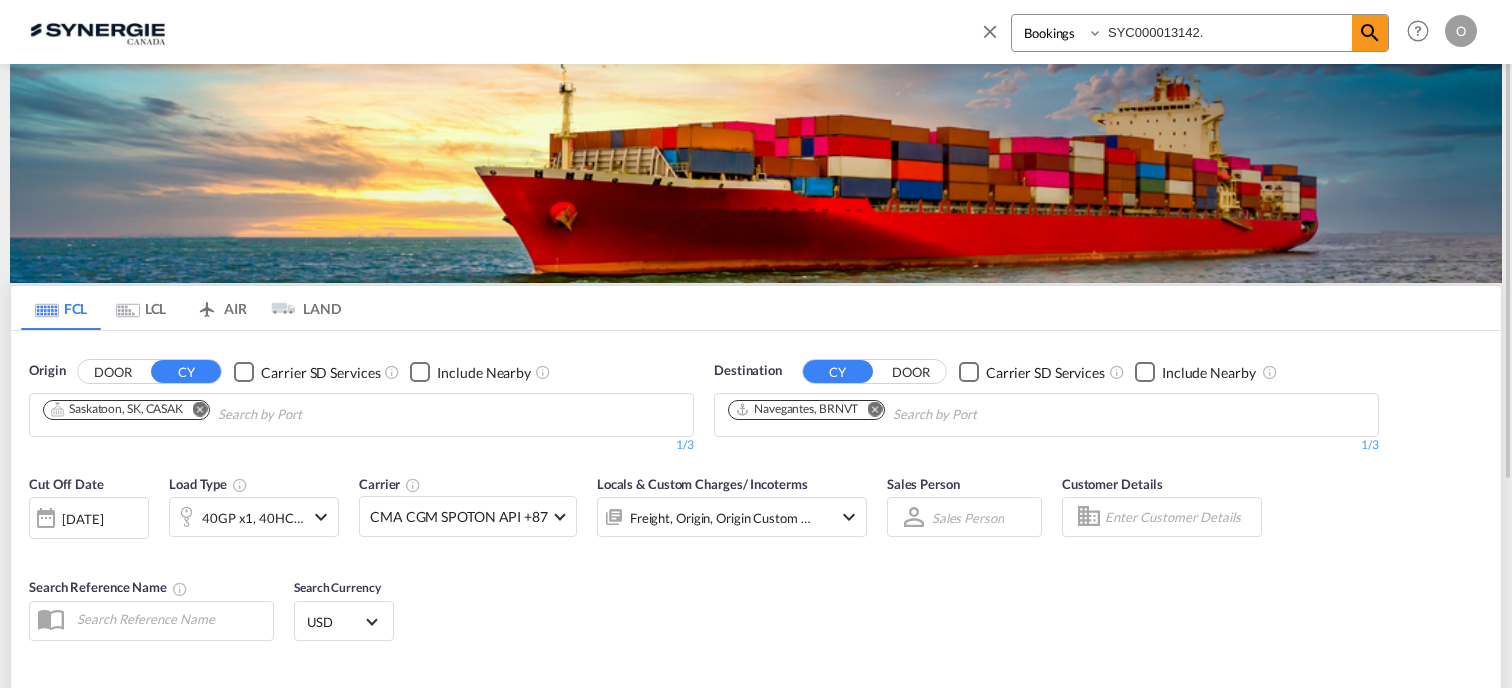 type on "SYC000013142." 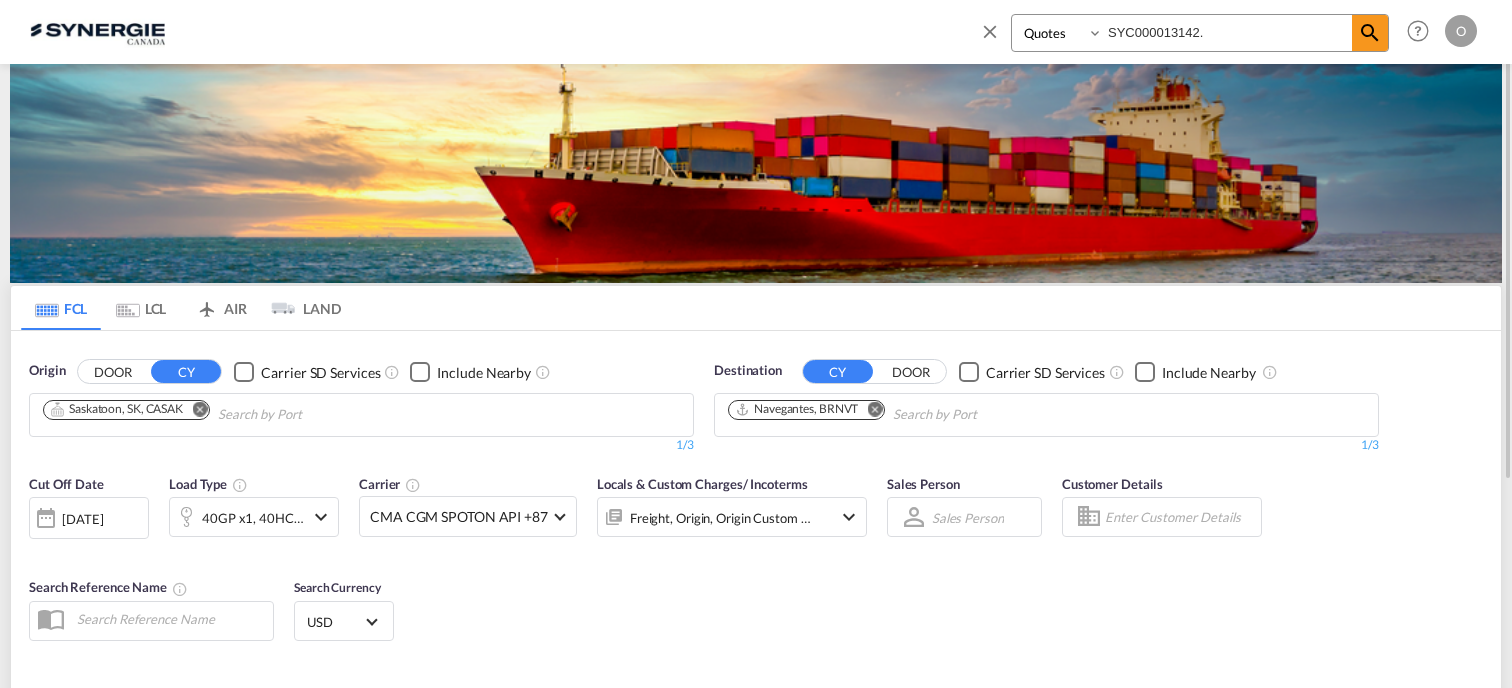 click on "Bookings Quotes Enquiries" at bounding box center [1059, 33] 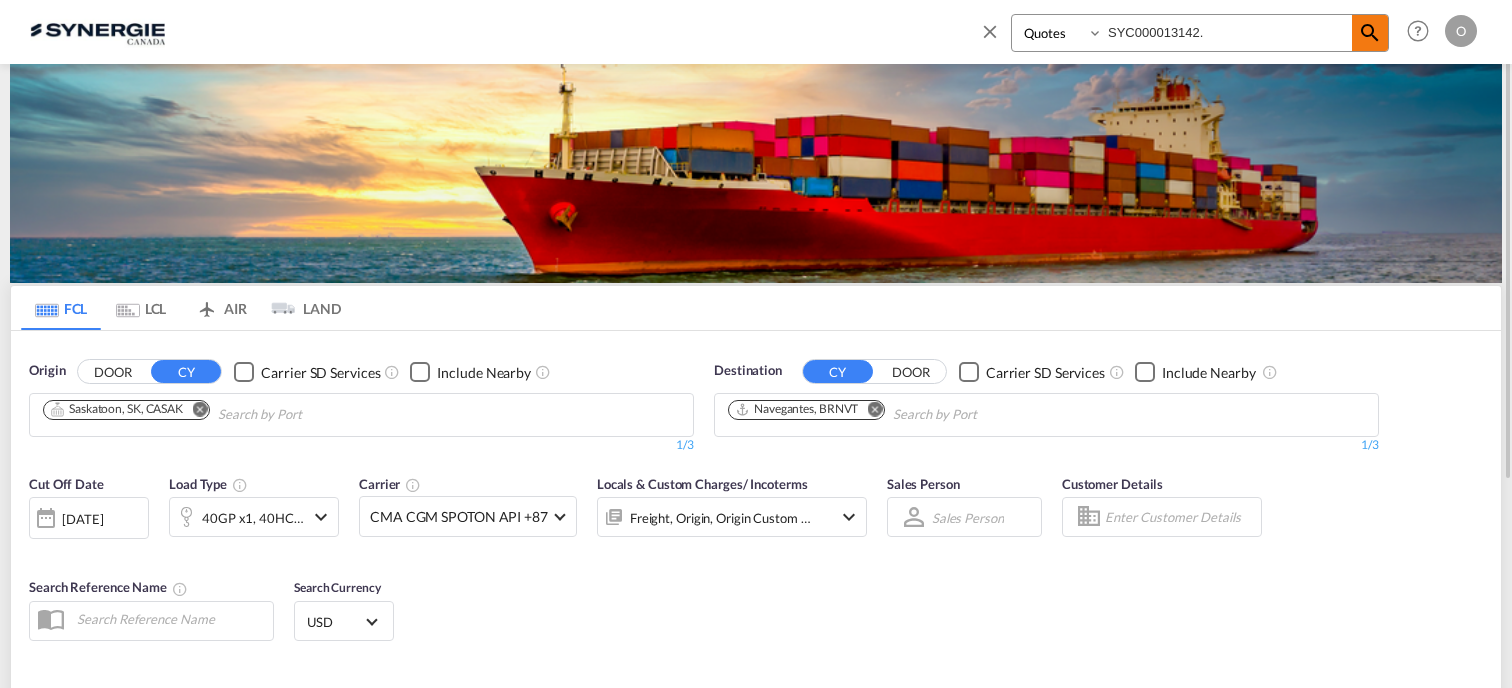 click at bounding box center [1370, 33] 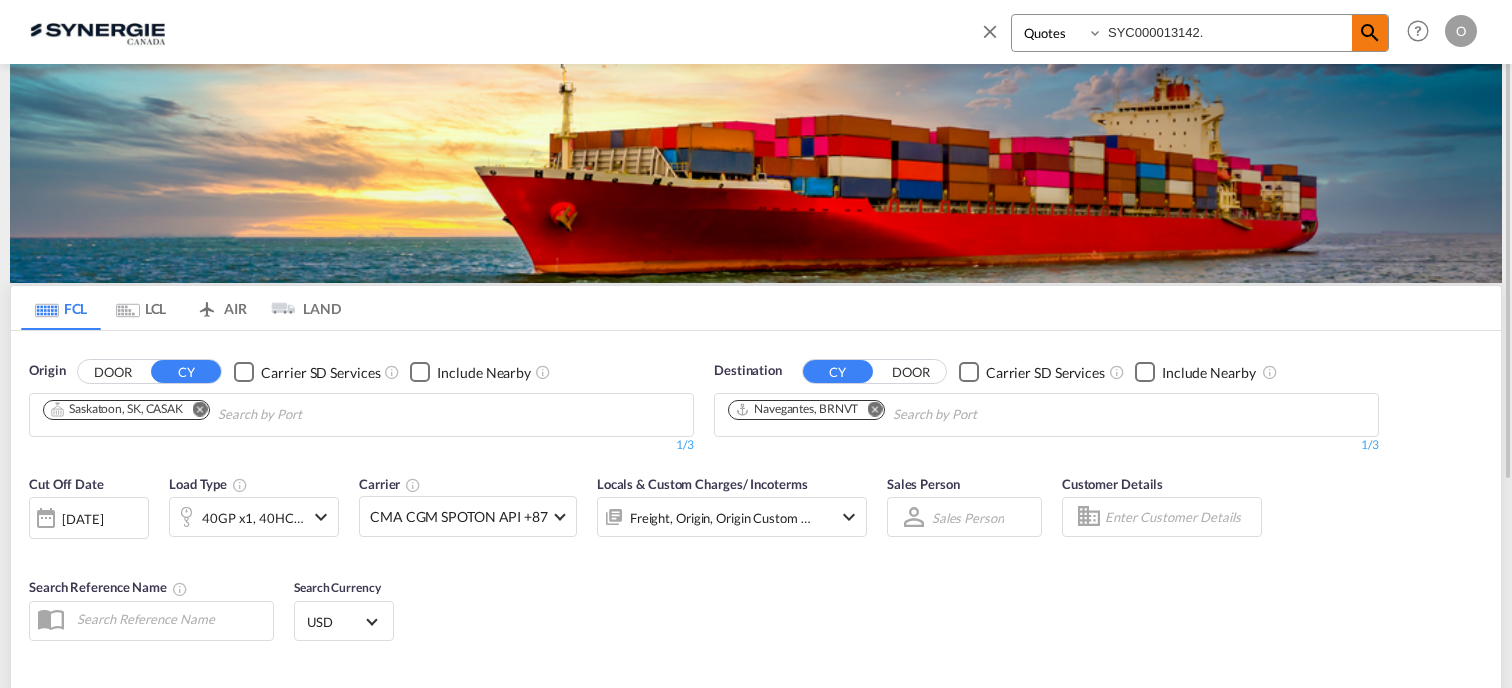click at bounding box center (1370, 33) 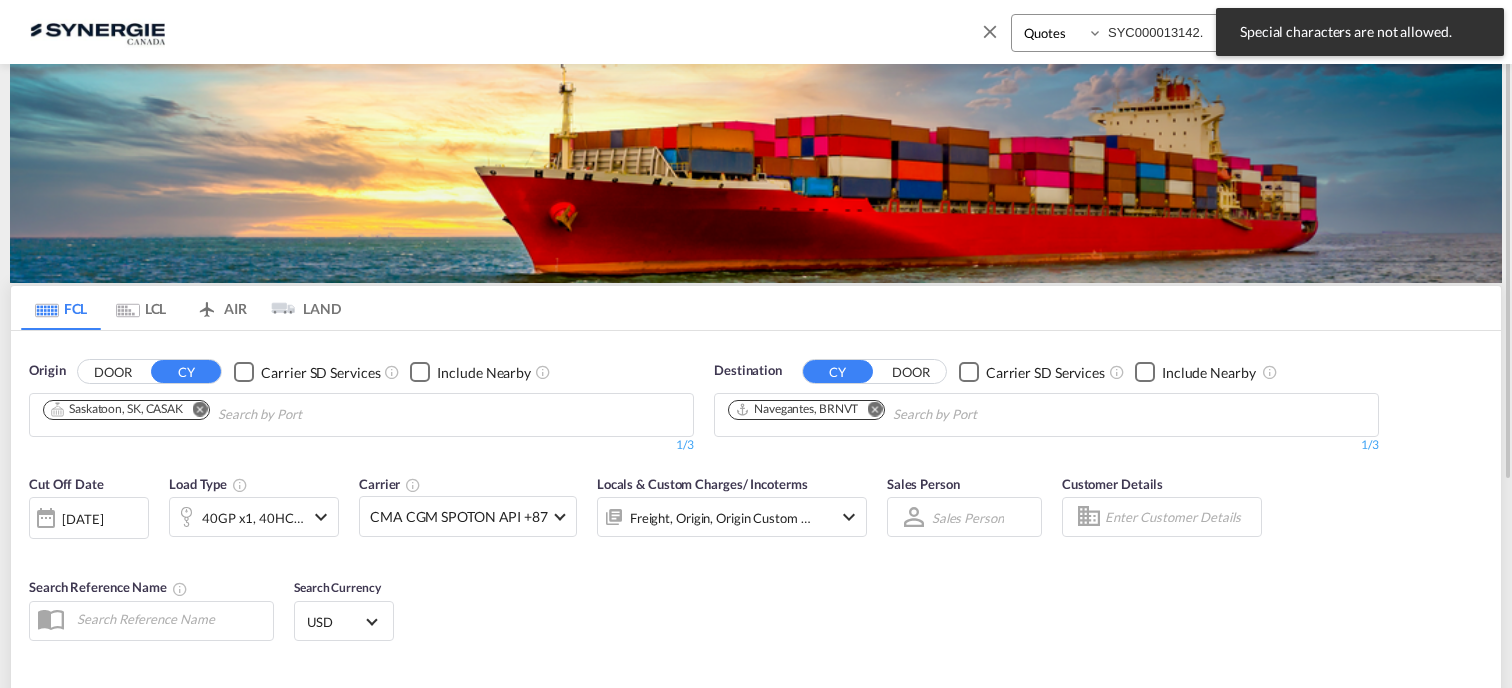 click at bounding box center (756, 173) 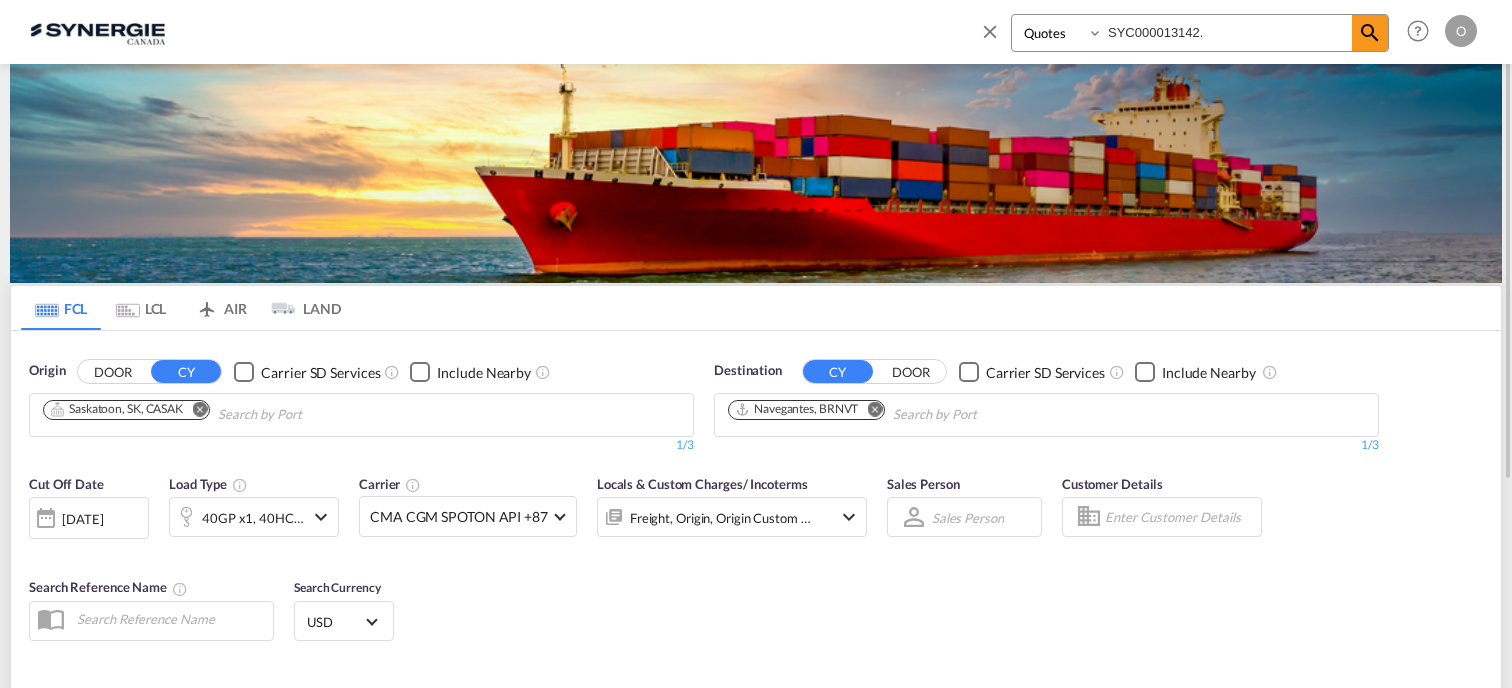 click on "SYC000013142." at bounding box center (1227, 32) 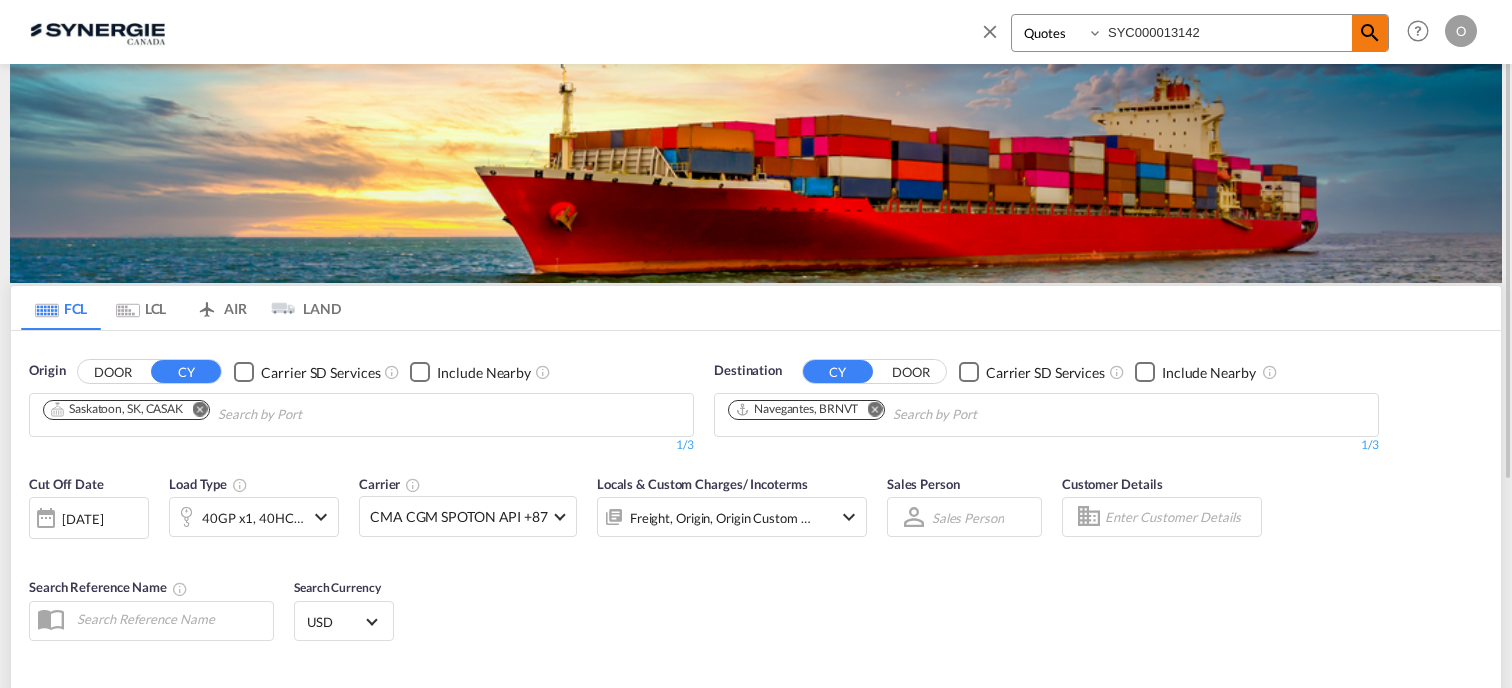 type on "SYC000013142" 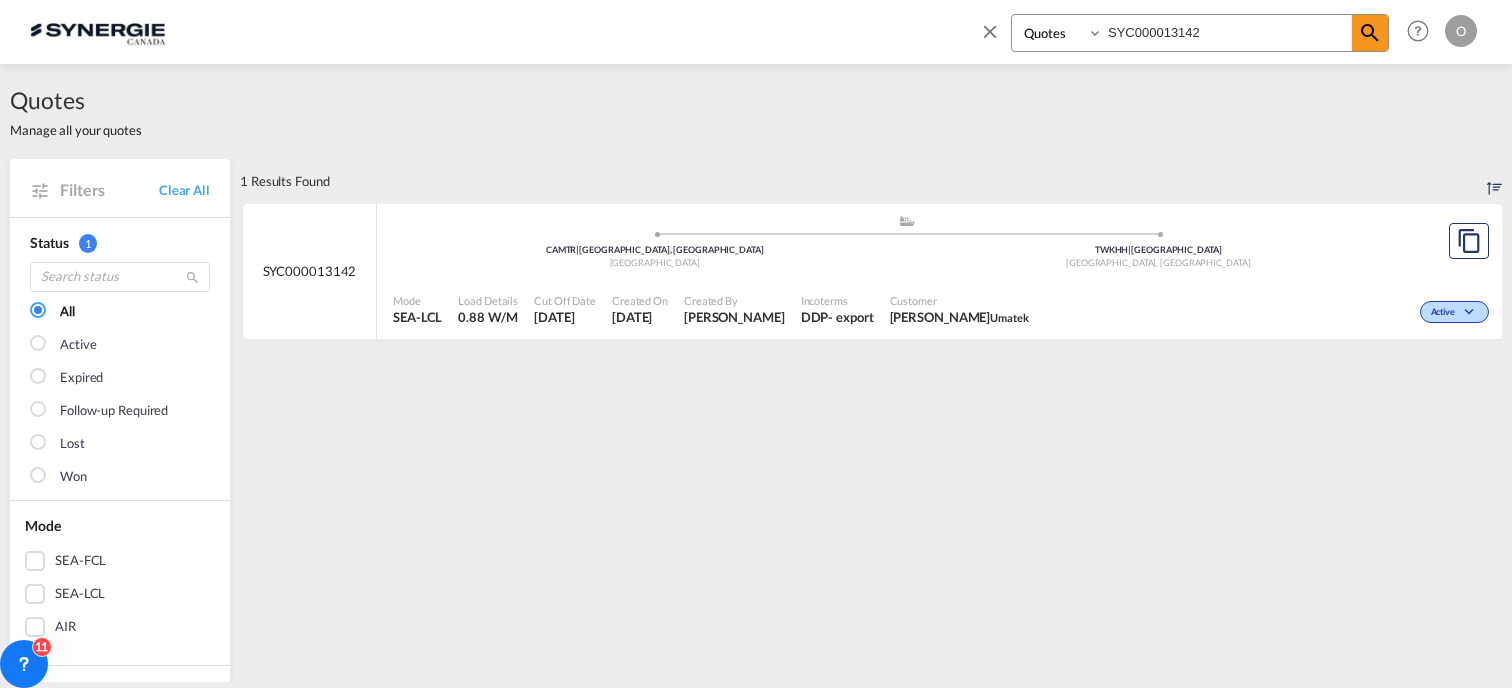 click on "Created By" at bounding box center (734, 300) 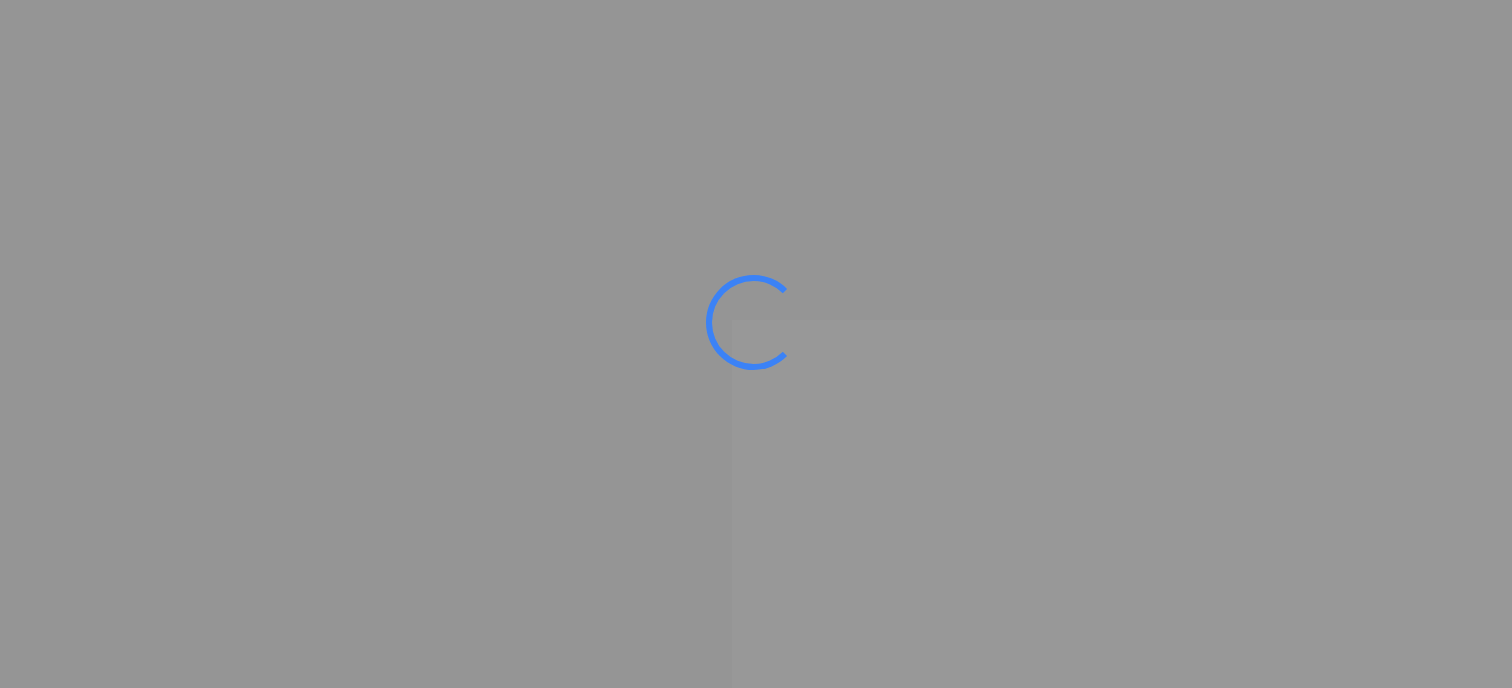scroll, scrollTop: 0, scrollLeft: 0, axis: both 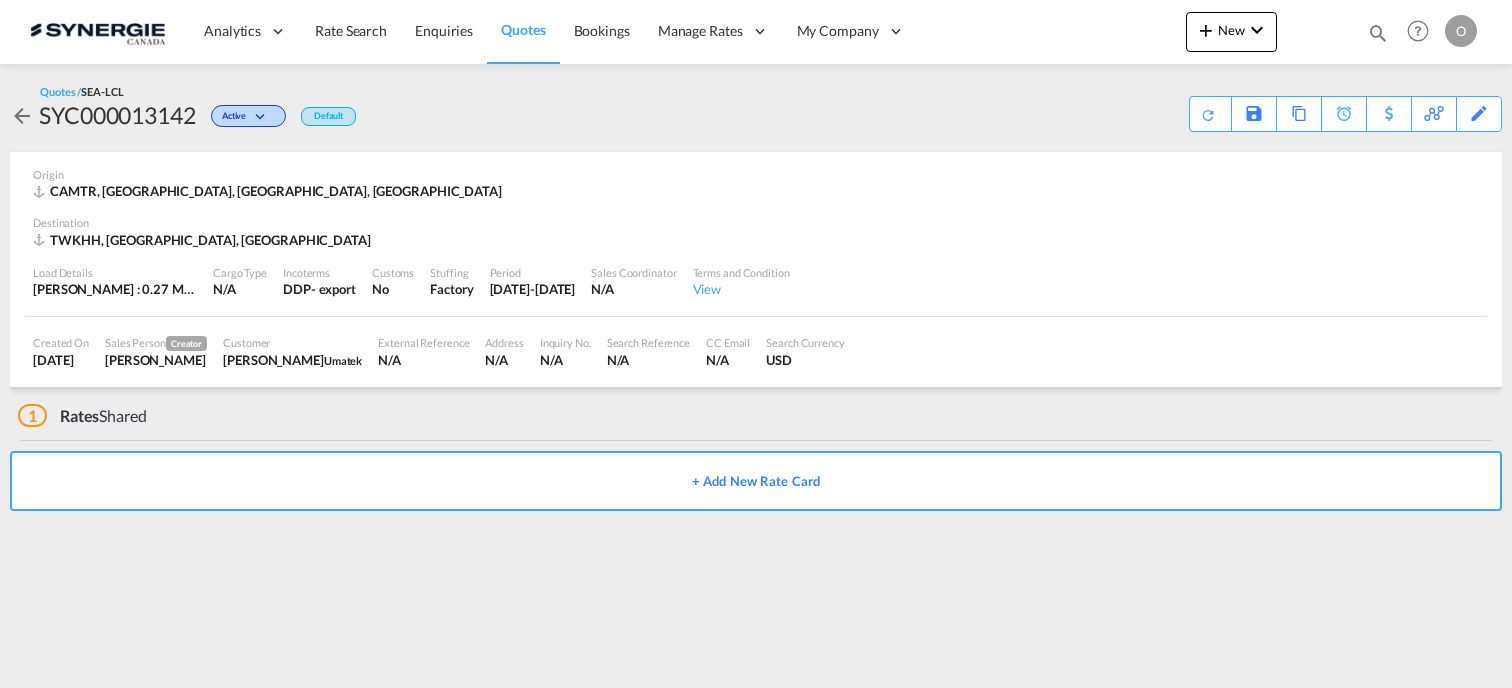 click at bounding box center [1378, 33] 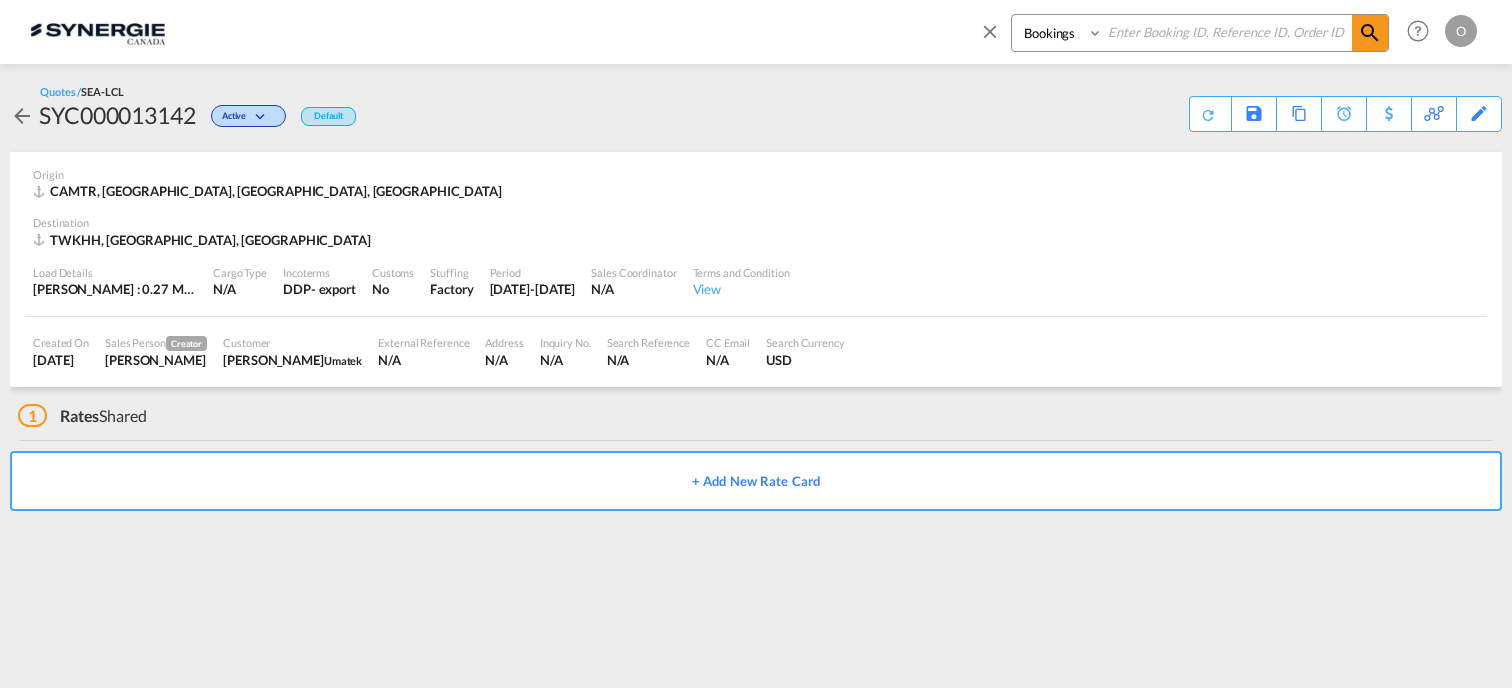 paste on "SYC000013142." 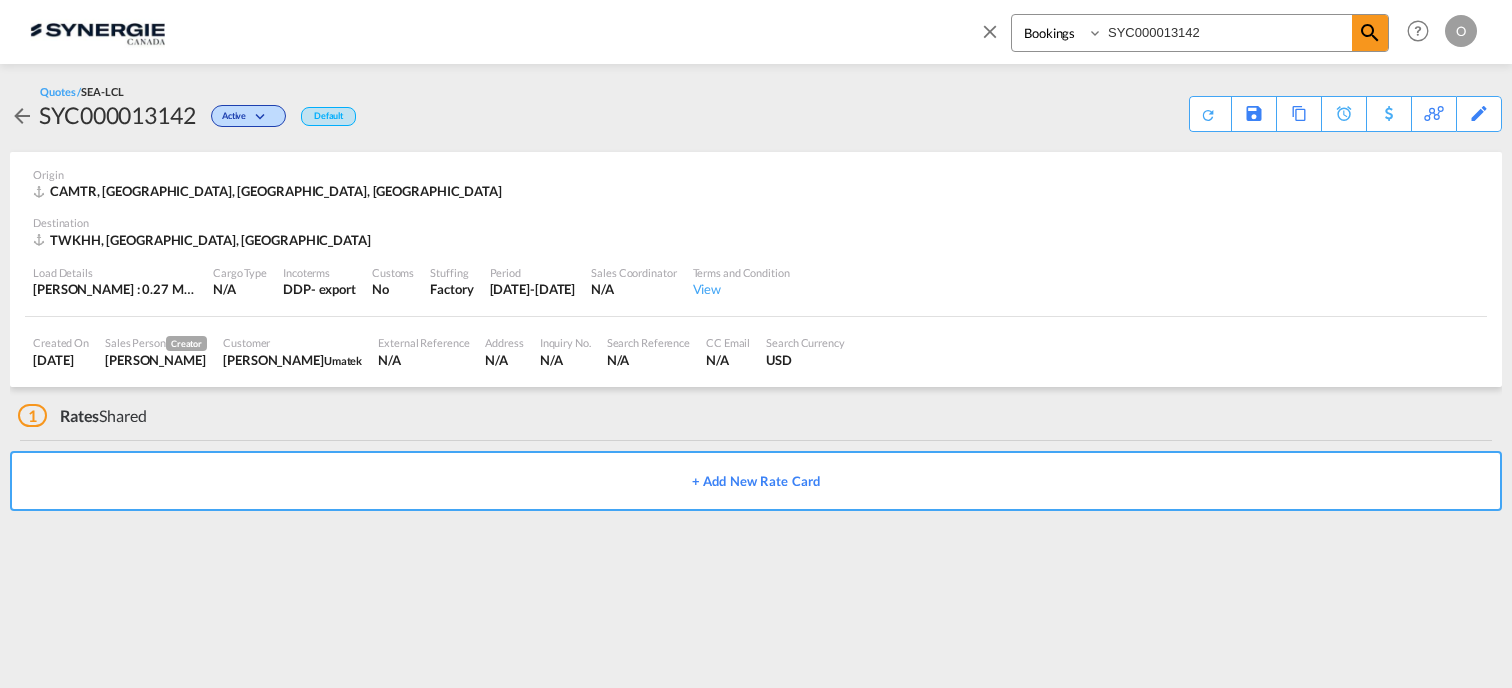 type on "SYC000013142" 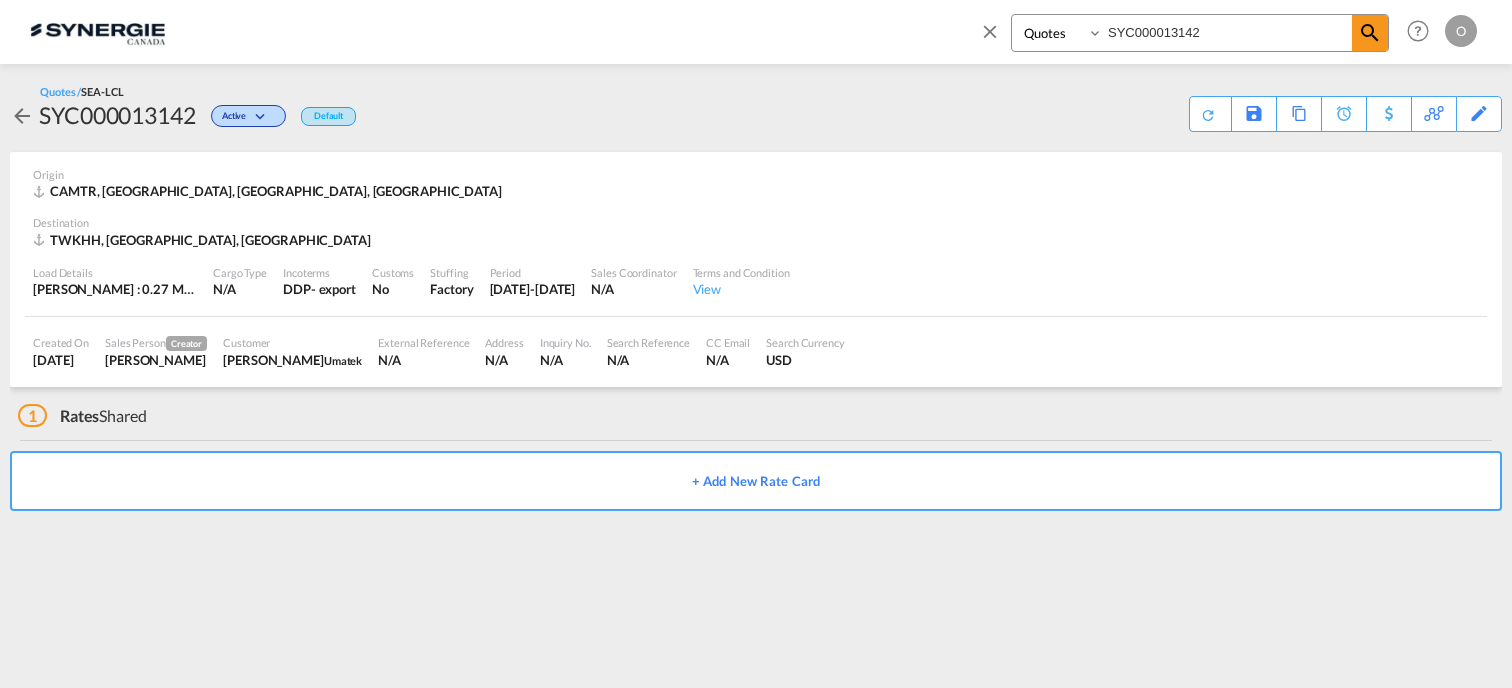 click on "Bookings Quotes Enquiries" at bounding box center [1059, 33] 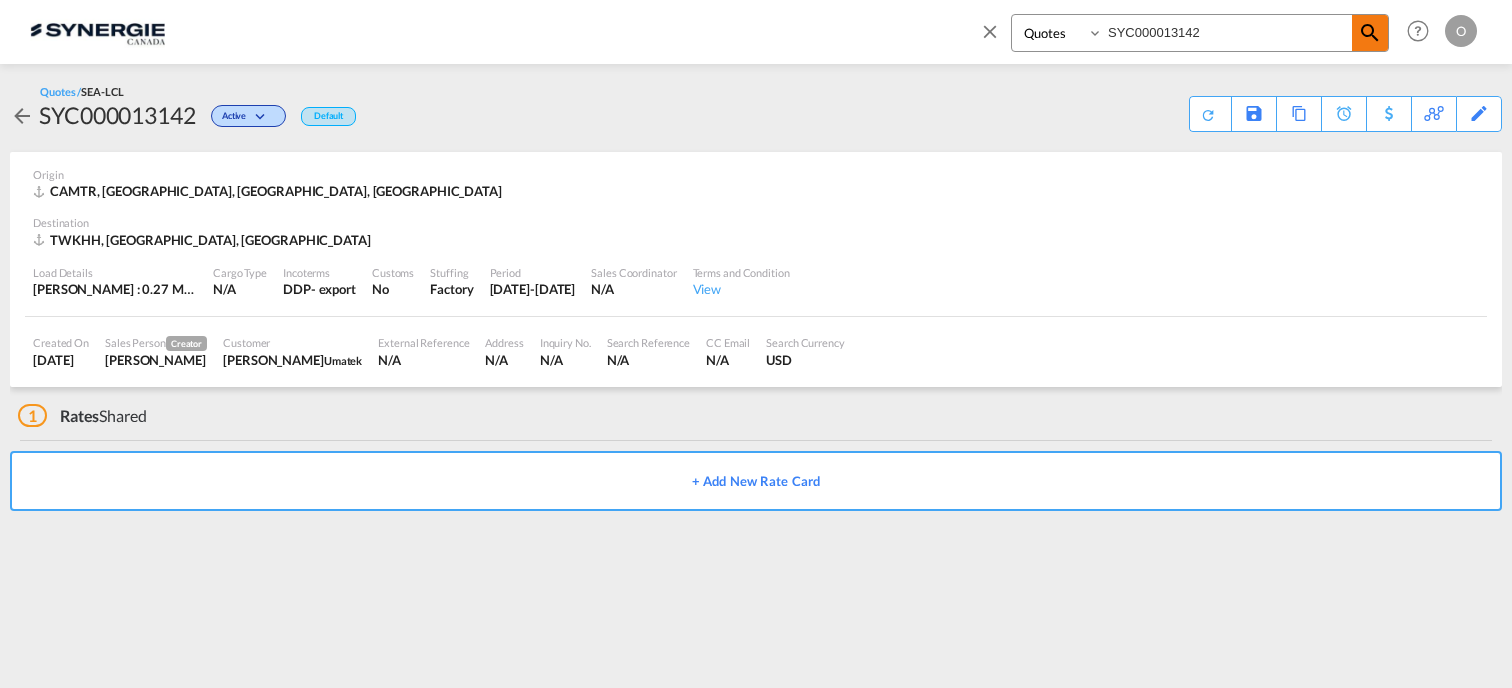 click at bounding box center [1370, 33] 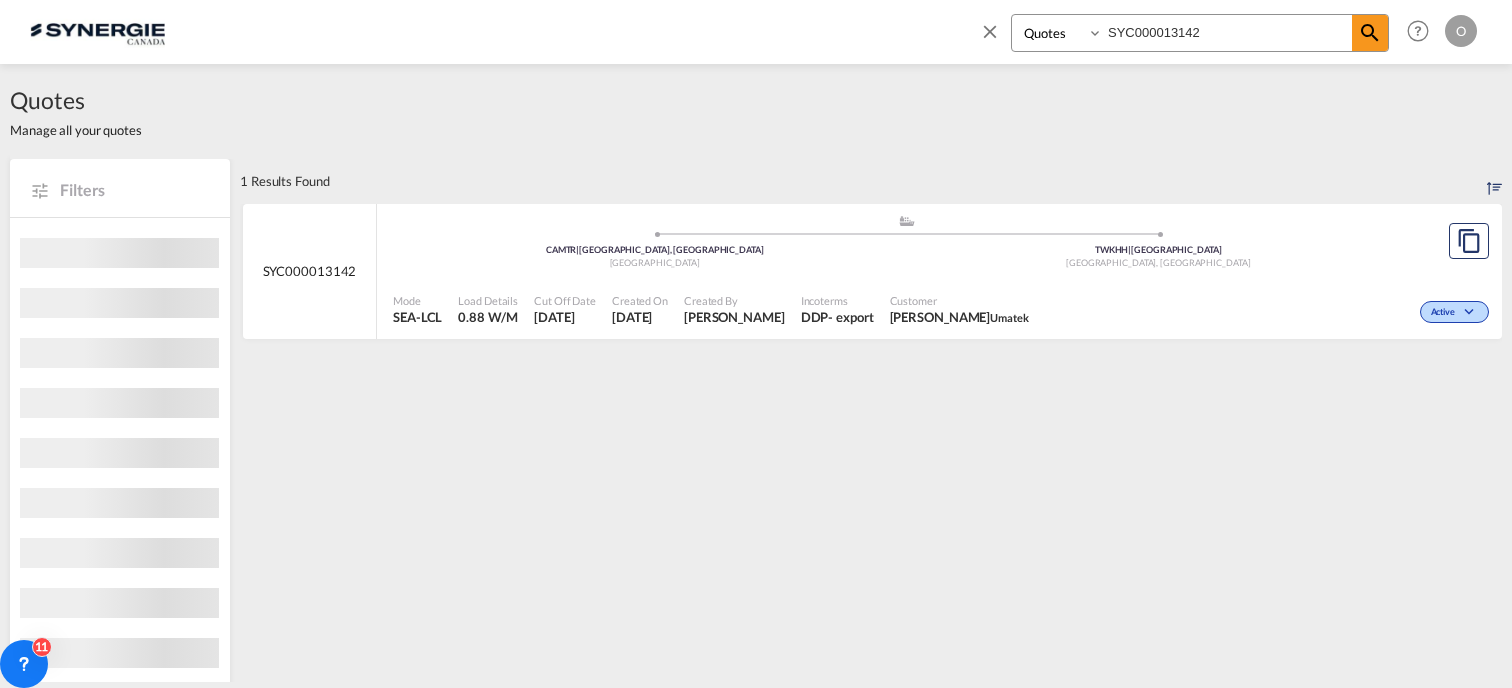 click on "Created By" at bounding box center (734, 300) 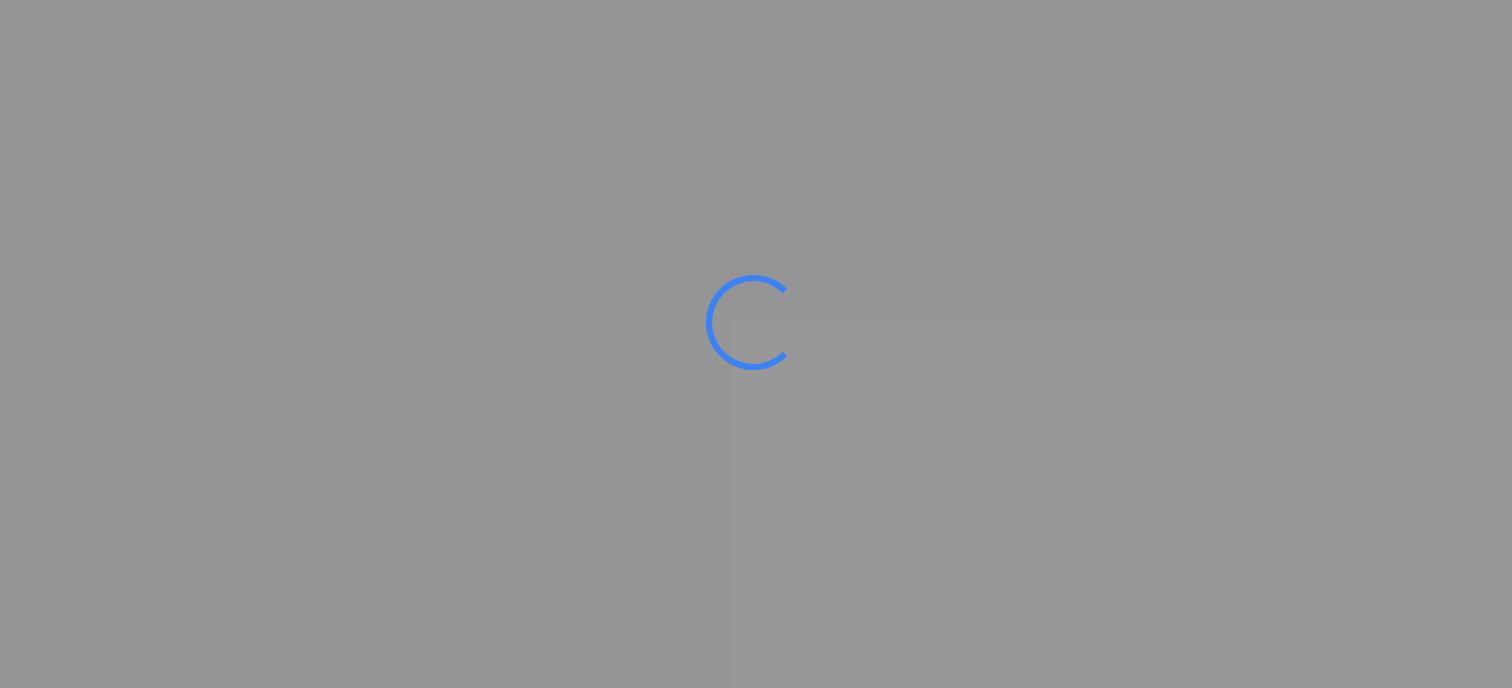 scroll, scrollTop: 0, scrollLeft: 0, axis: both 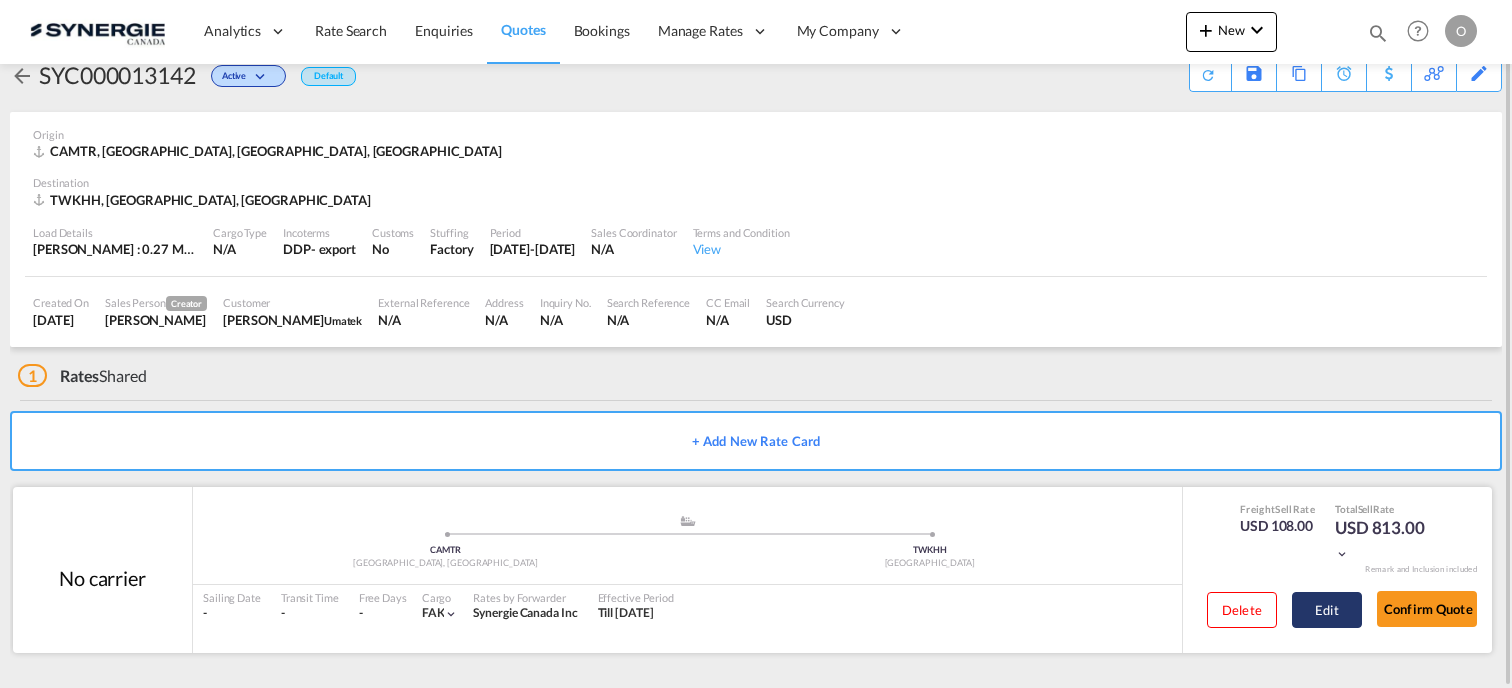 click on "Edit" at bounding box center [1327, 610] 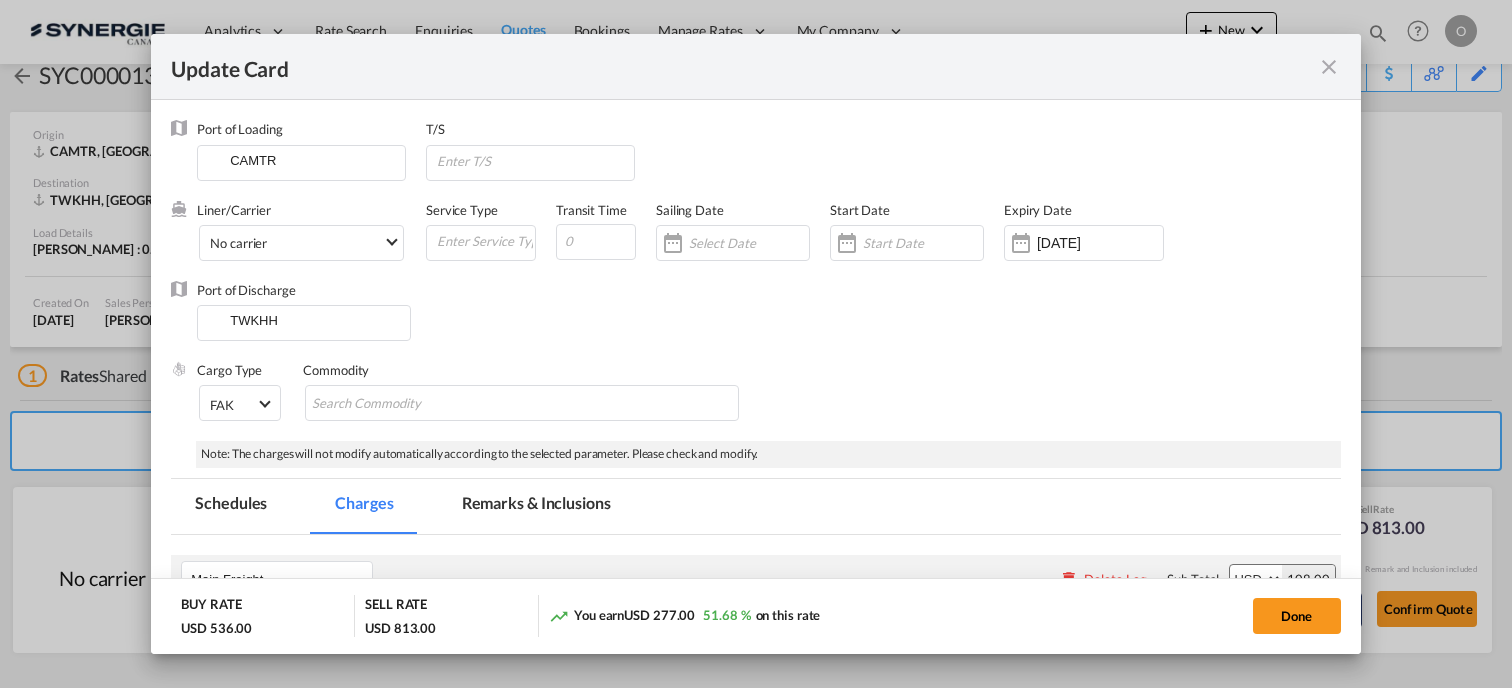 select on "per_cbm" 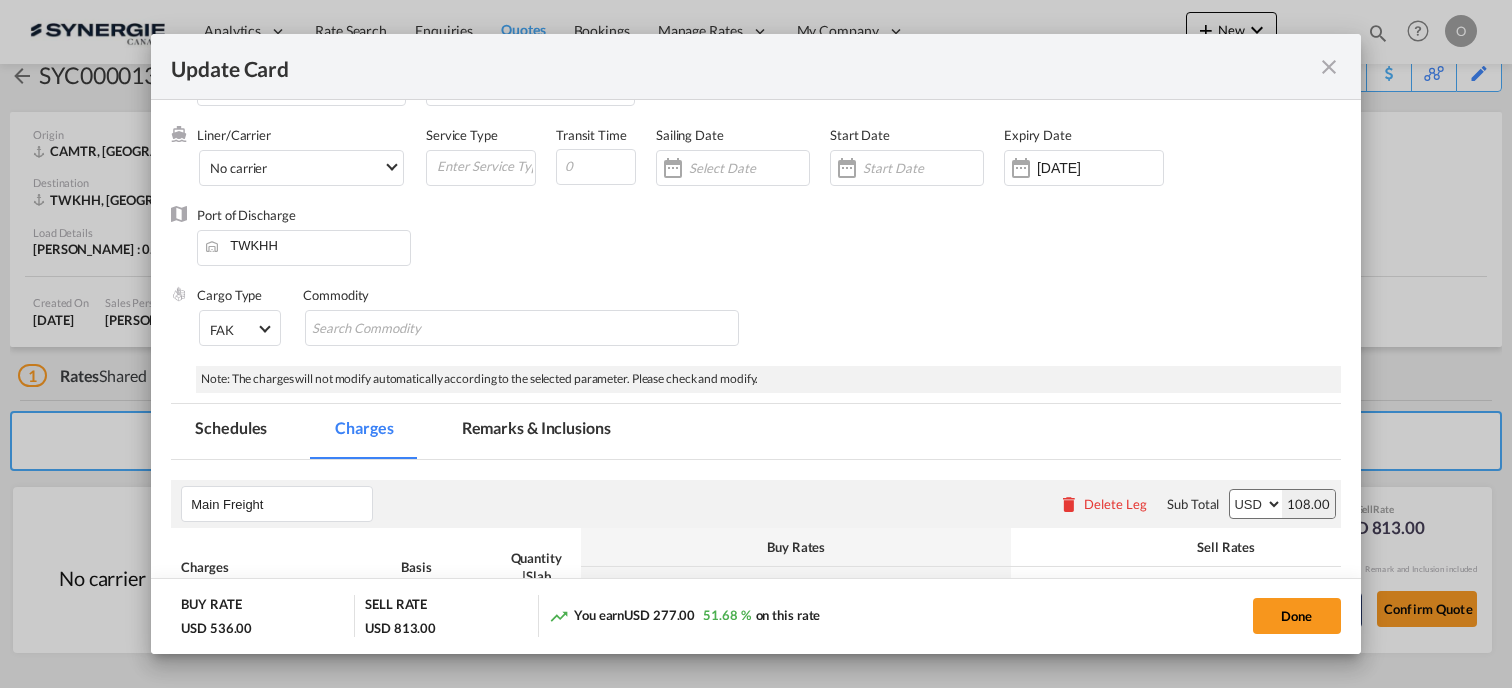 scroll, scrollTop: 200, scrollLeft: 0, axis: vertical 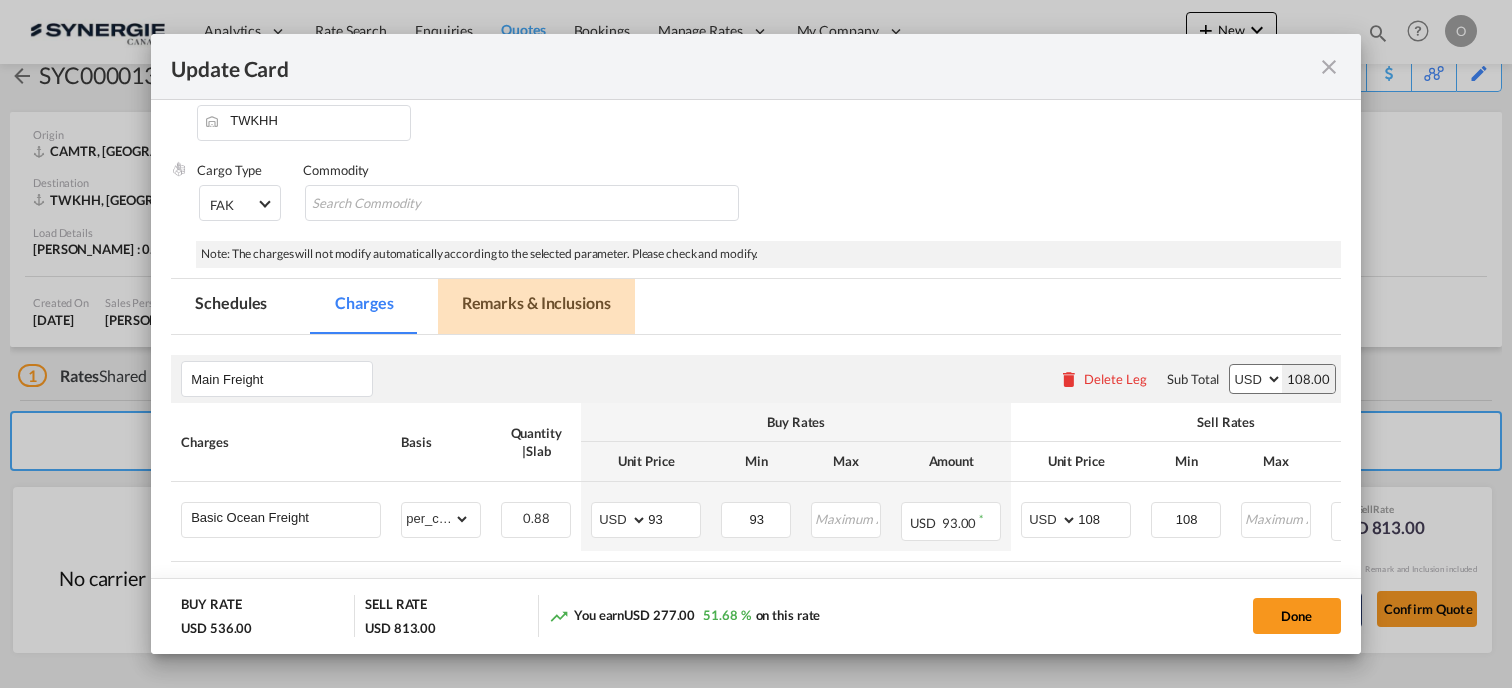 click on "Remarks & Inclusions" at bounding box center [536, 306] 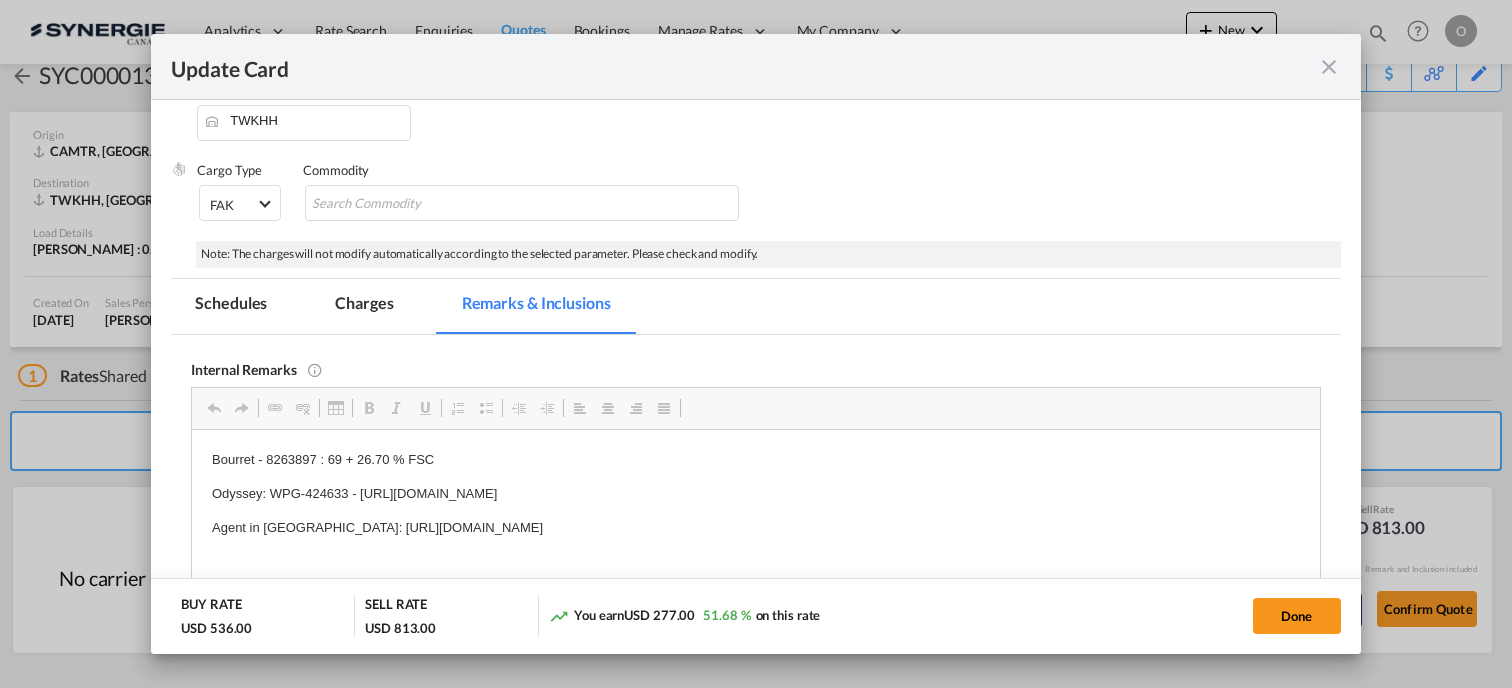 scroll, scrollTop: 0, scrollLeft: 0, axis: both 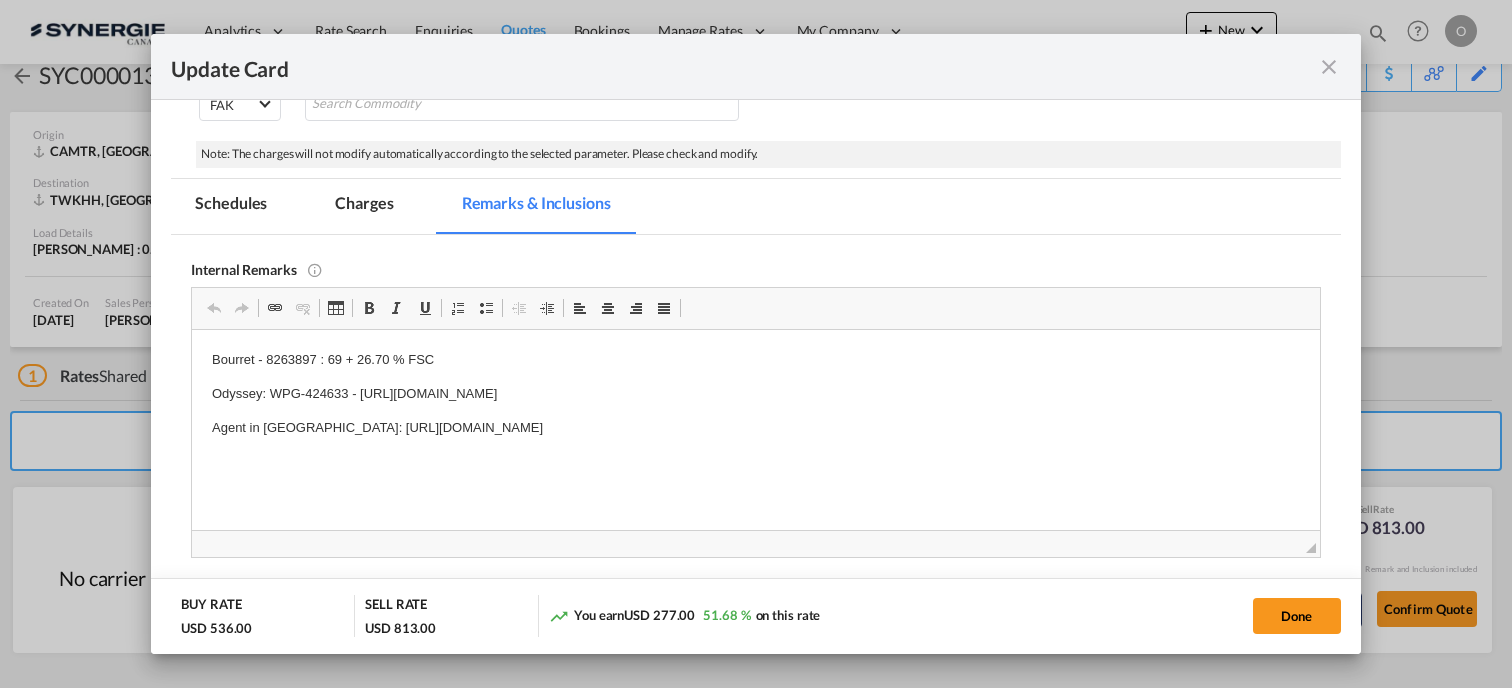 click at bounding box center [1329, 67] 